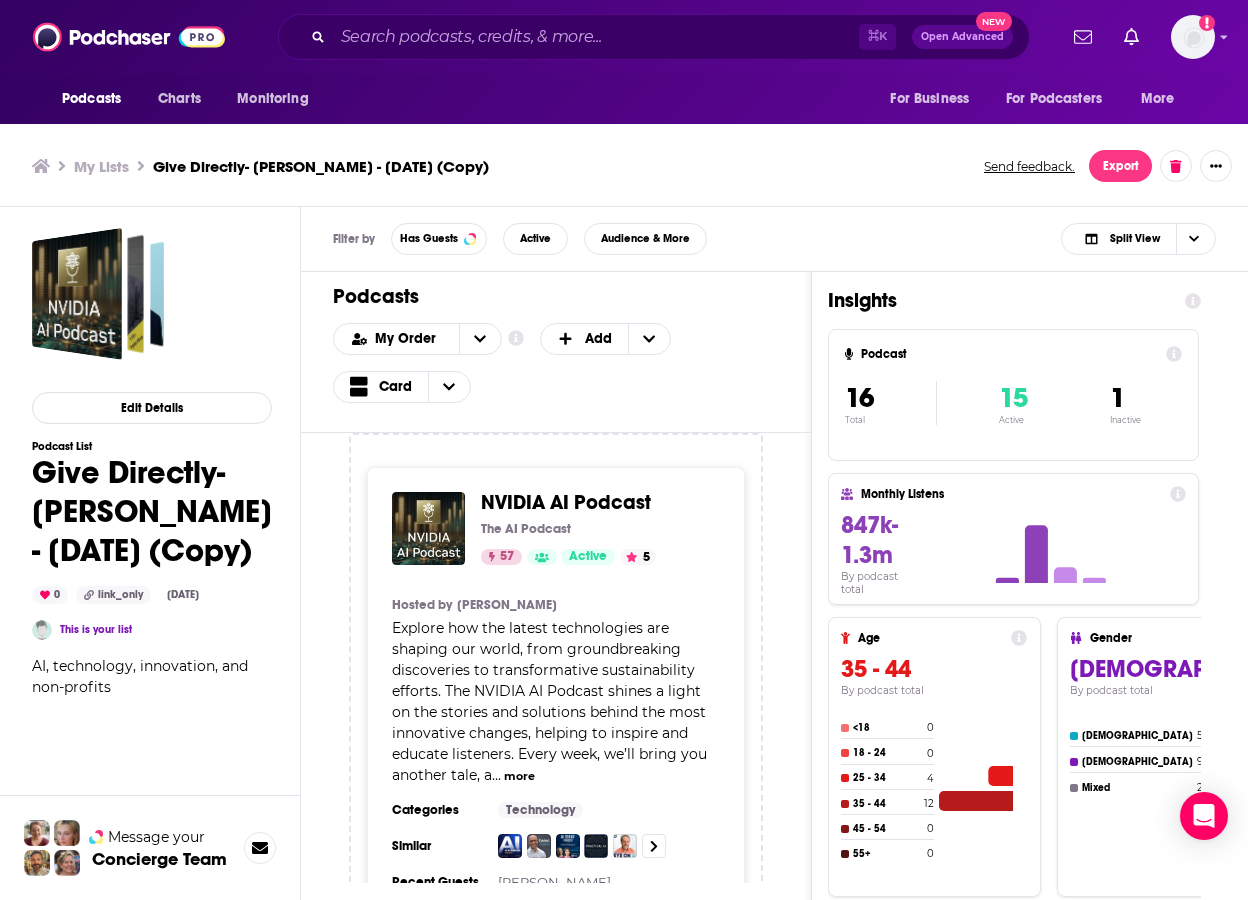 scroll, scrollTop: 0, scrollLeft: 0, axis: both 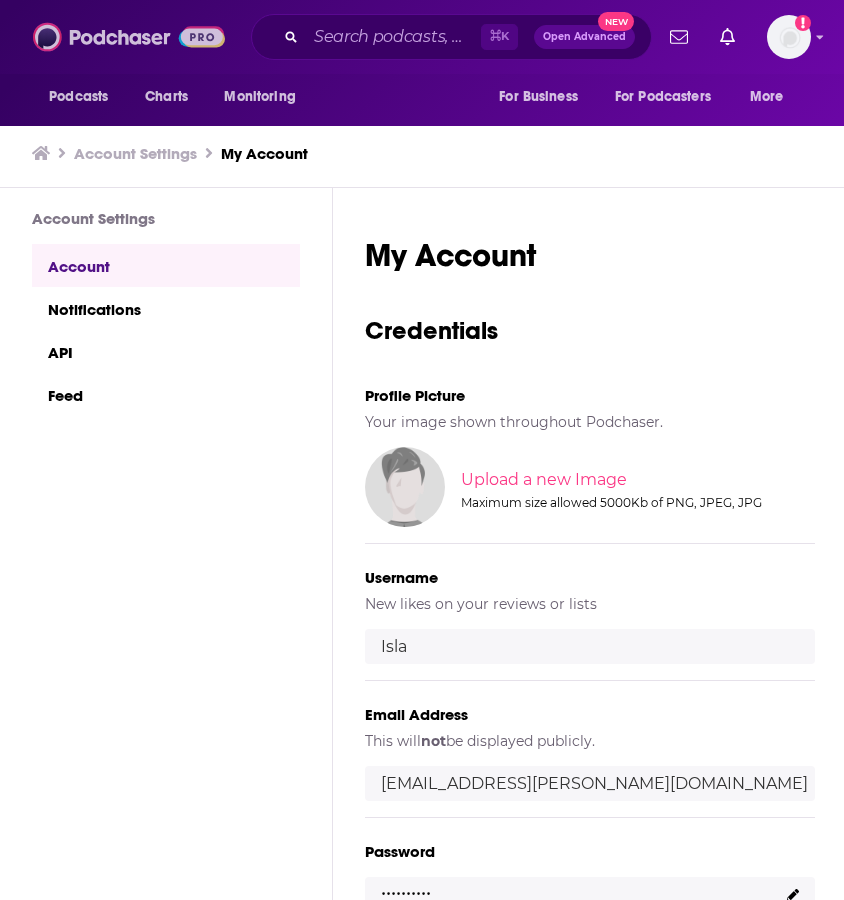 click at bounding box center (129, 37) 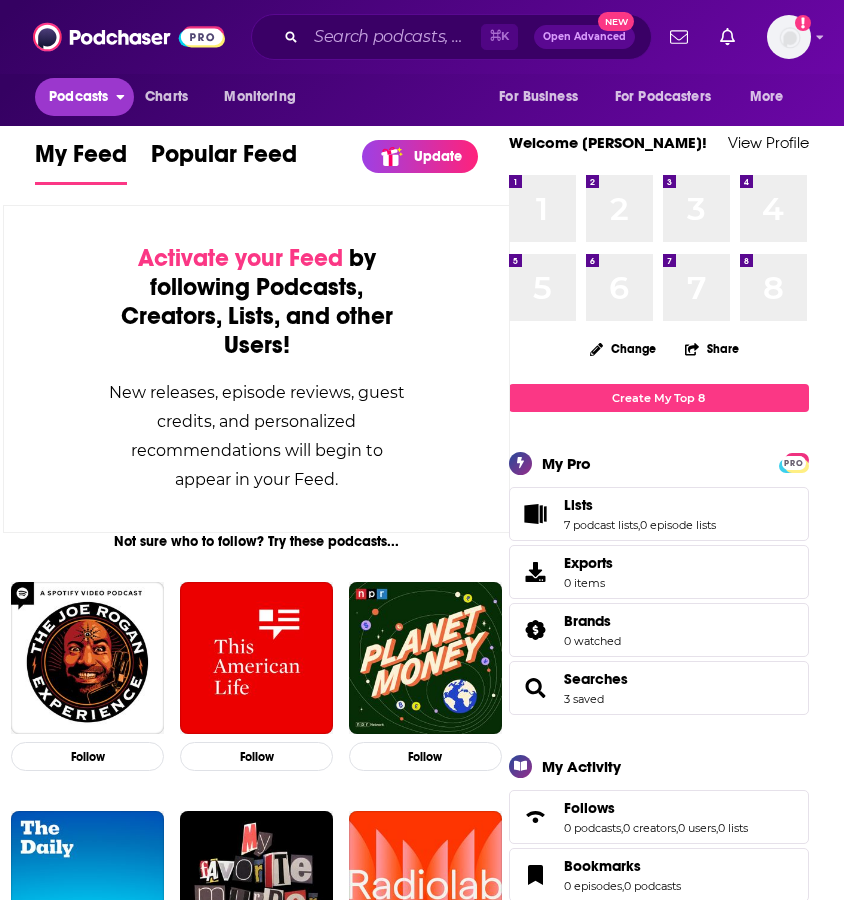 click on "Podcasts" at bounding box center (78, 97) 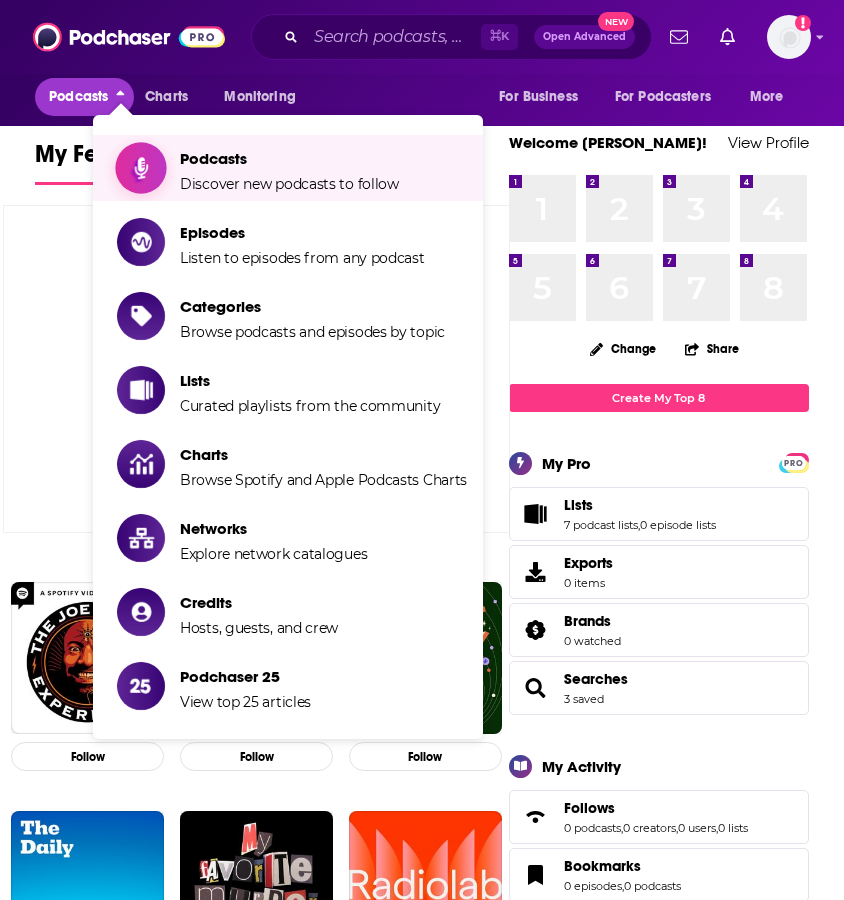click on "Podcasts" at bounding box center (289, 158) 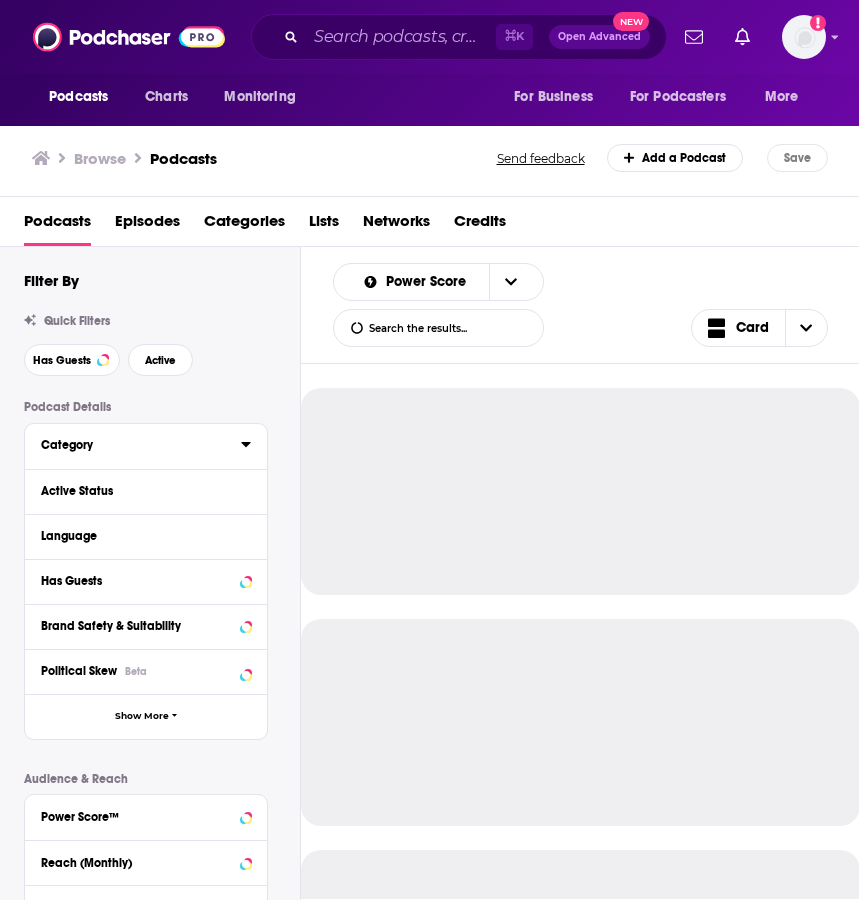 click 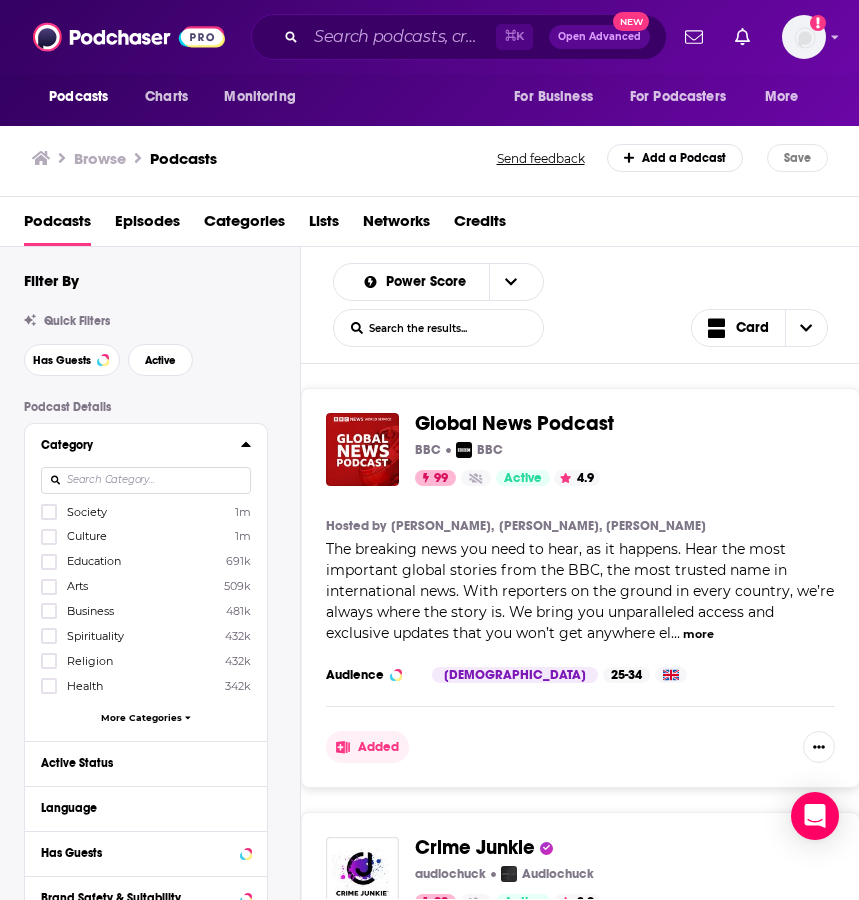click 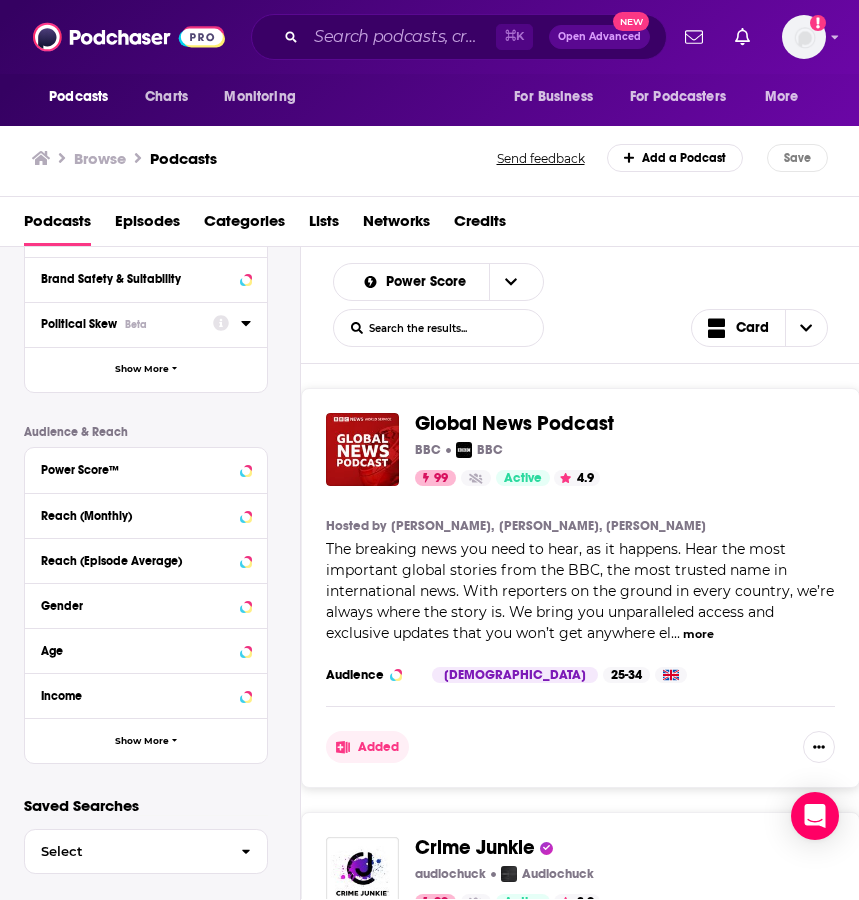 scroll, scrollTop: 360, scrollLeft: 0, axis: vertical 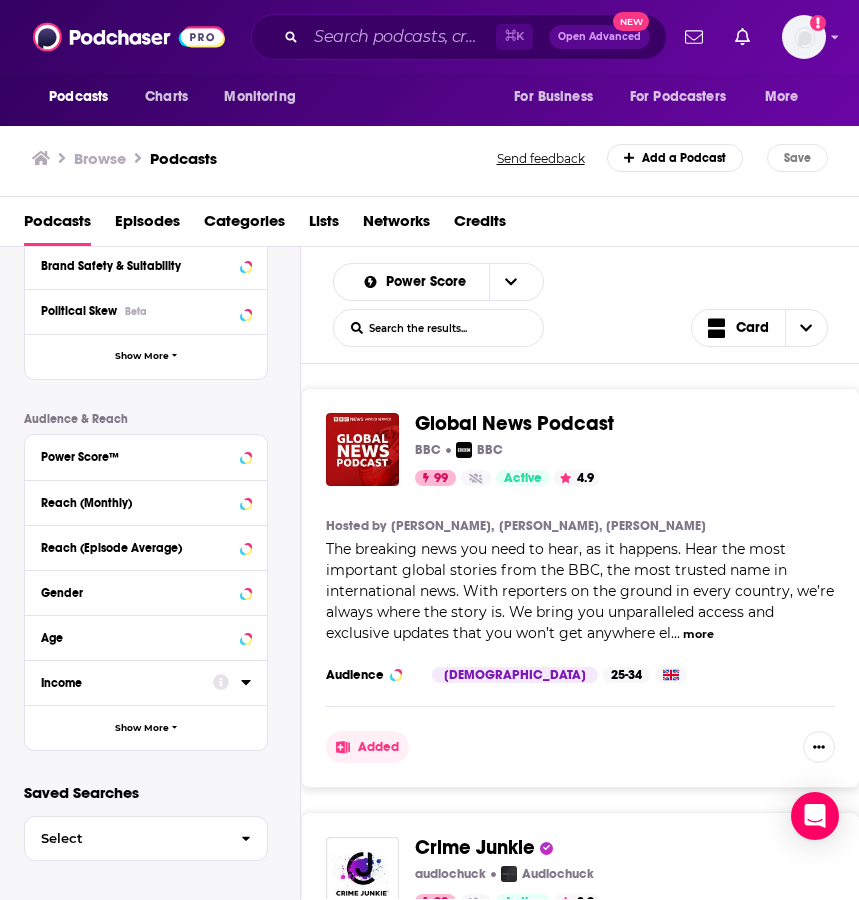 click on "Income" at bounding box center (120, 683) 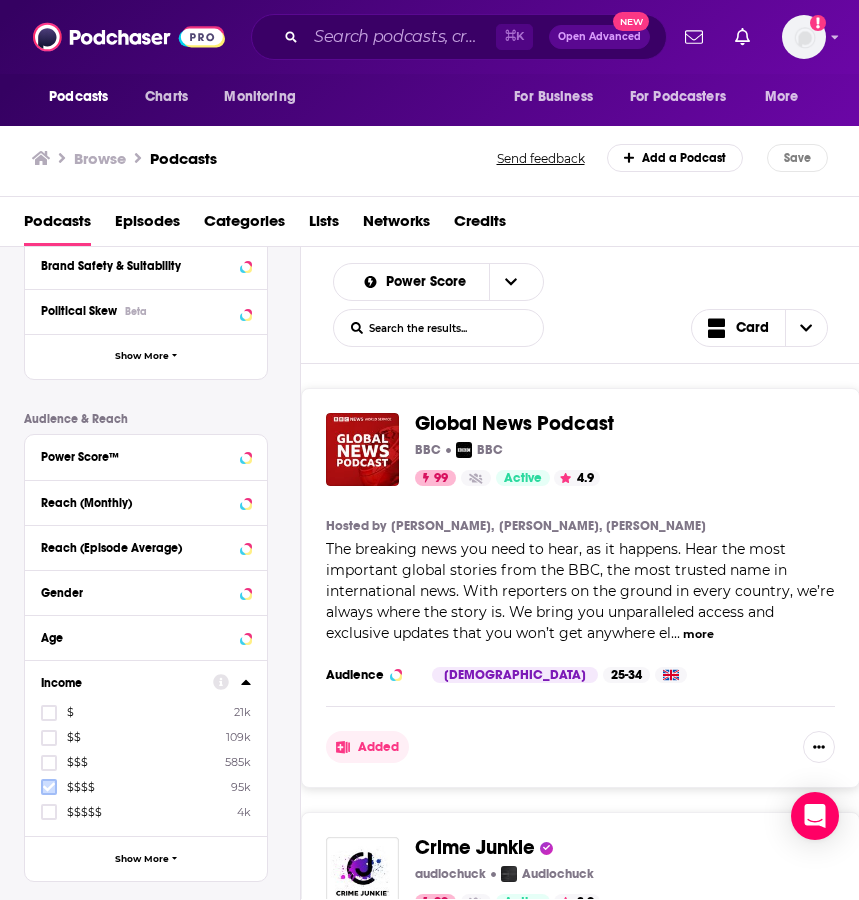 click 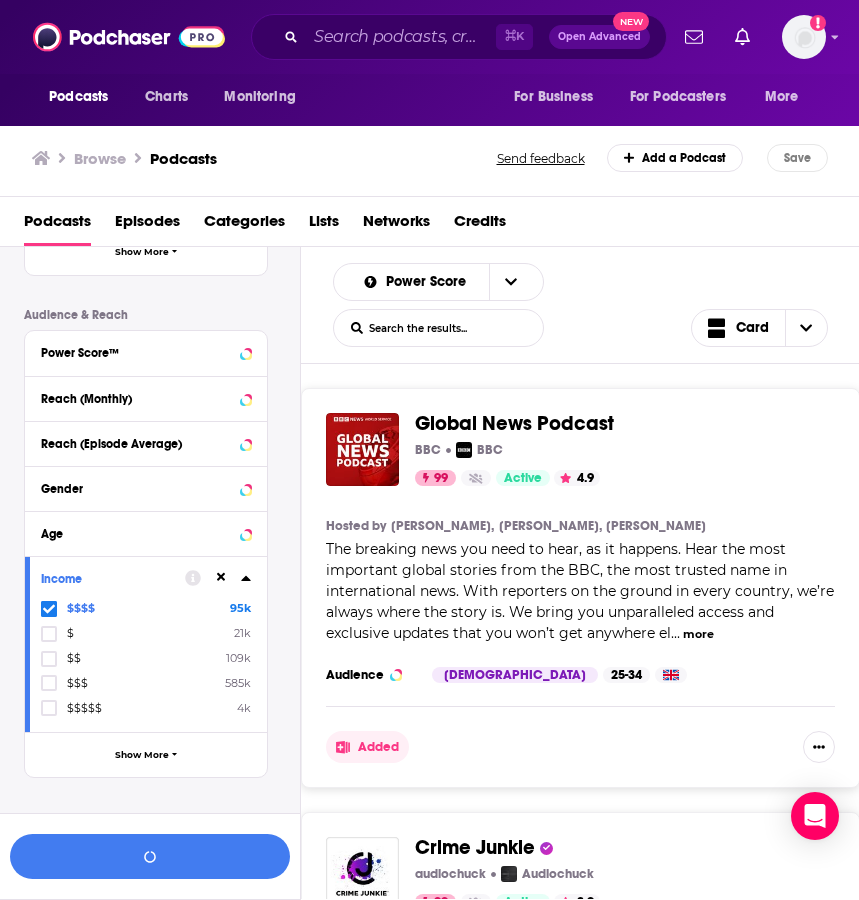 scroll, scrollTop: 491, scrollLeft: 0, axis: vertical 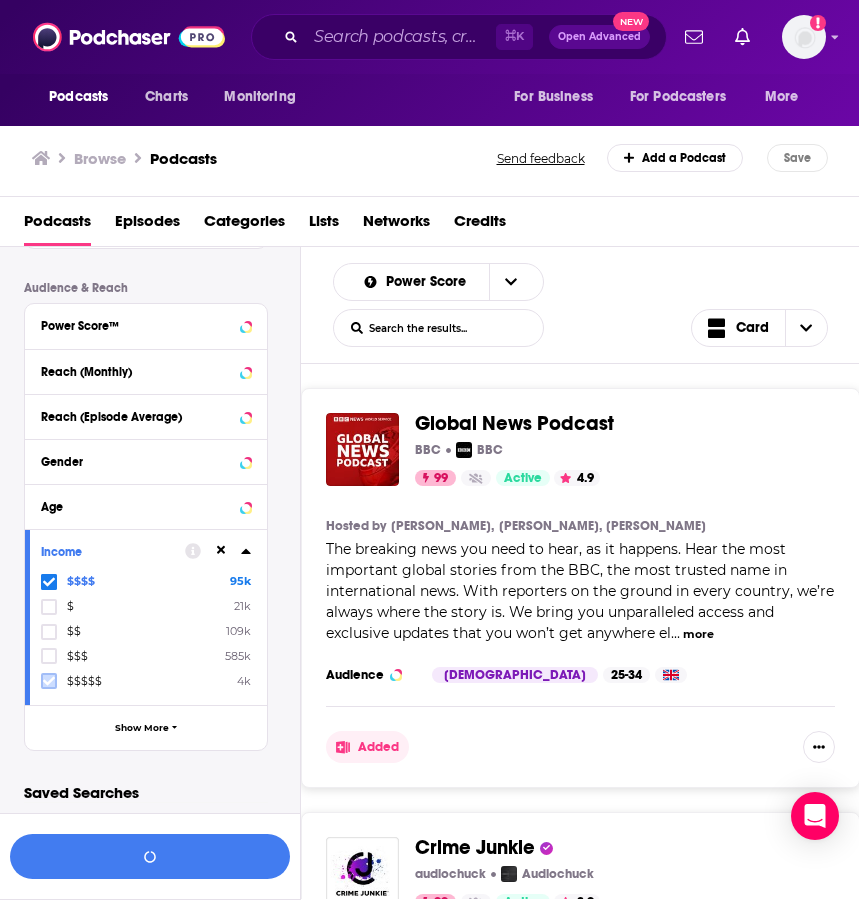 click at bounding box center (49, 681) 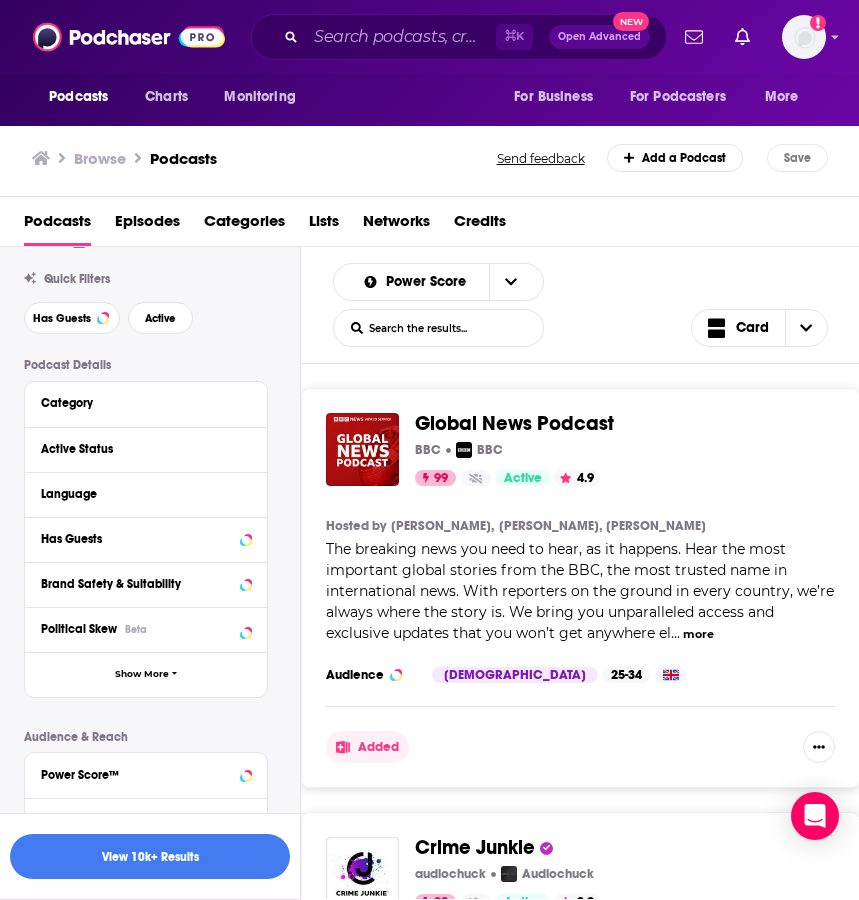 scroll, scrollTop: 40, scrollLeft: 0, axis: vertical 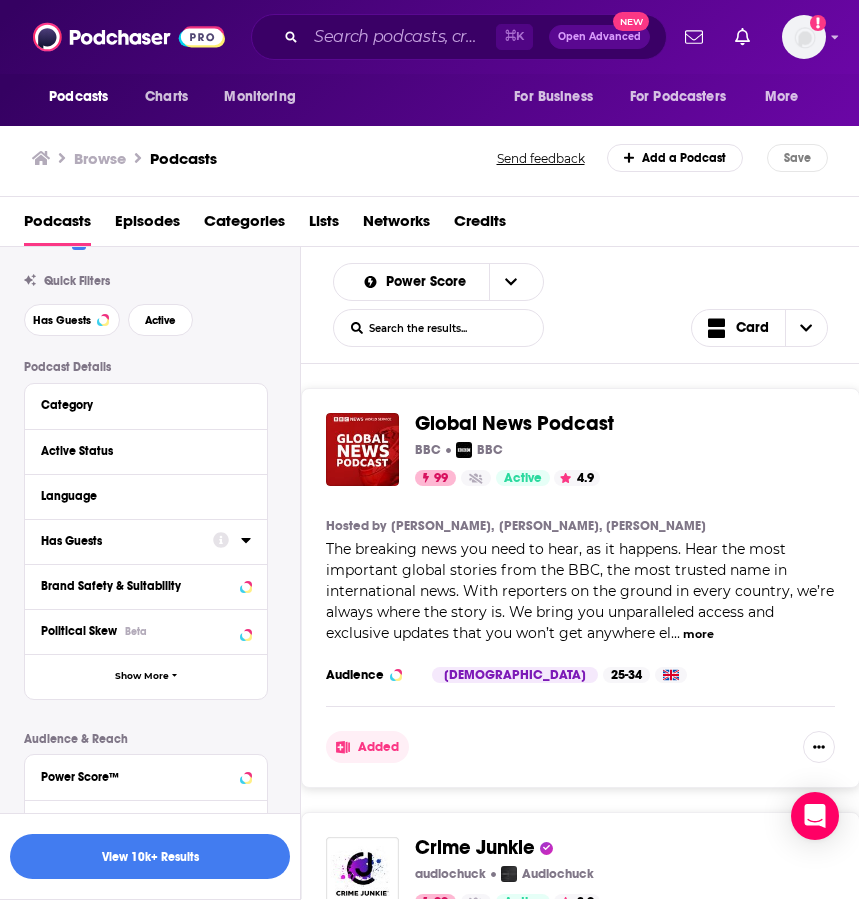 click 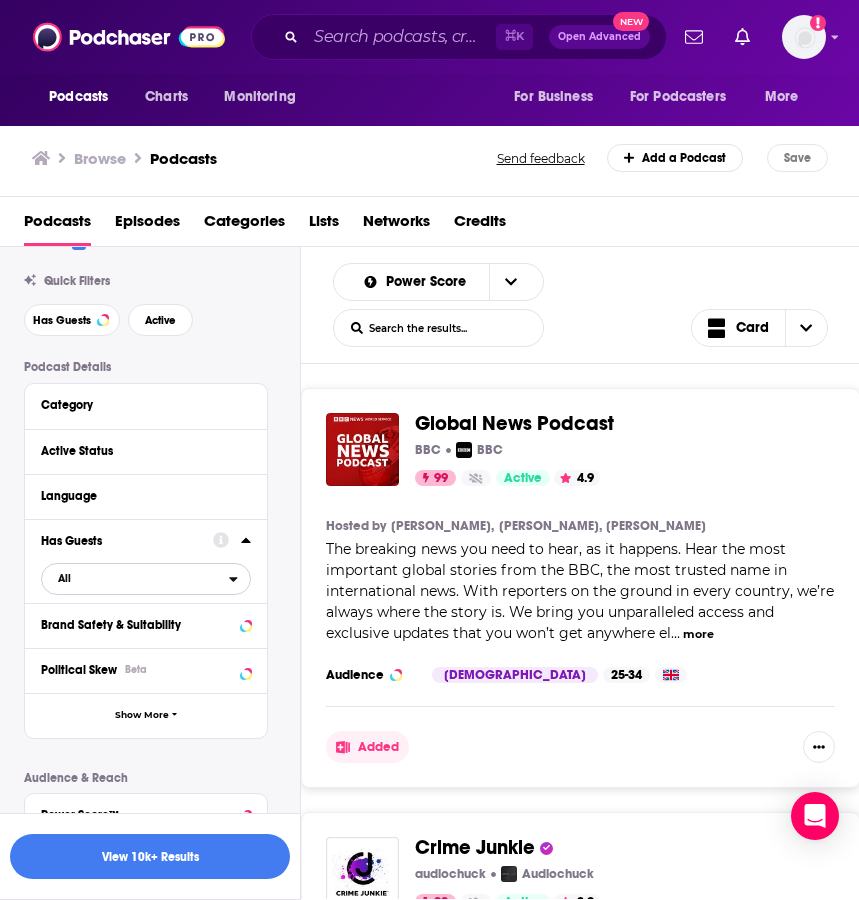 click on "All" at bounding box center [135, 578] 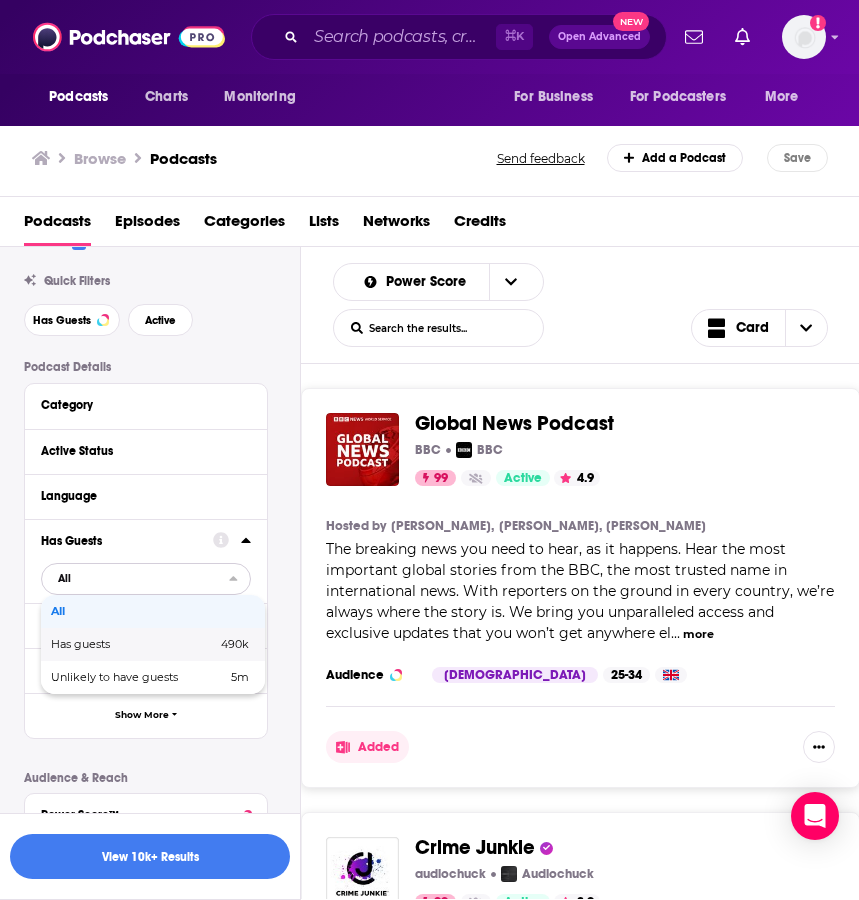 click on "Has guests" at bounding box center [107, 644] 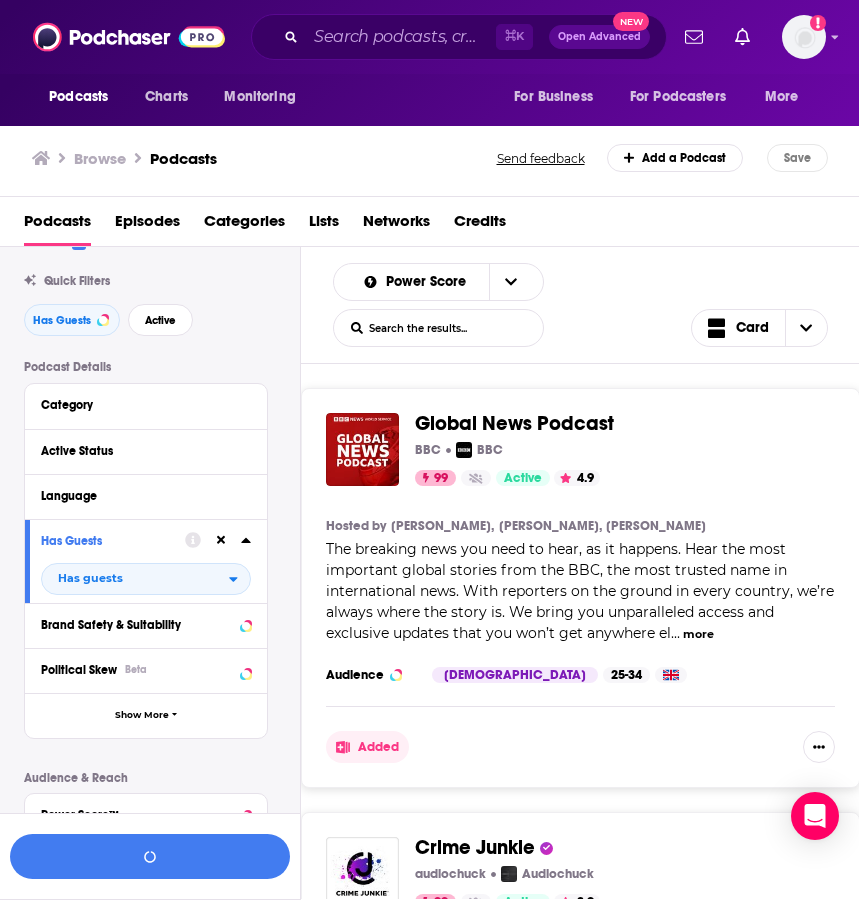 click on "Active Status" at bounding box center [146, 451] 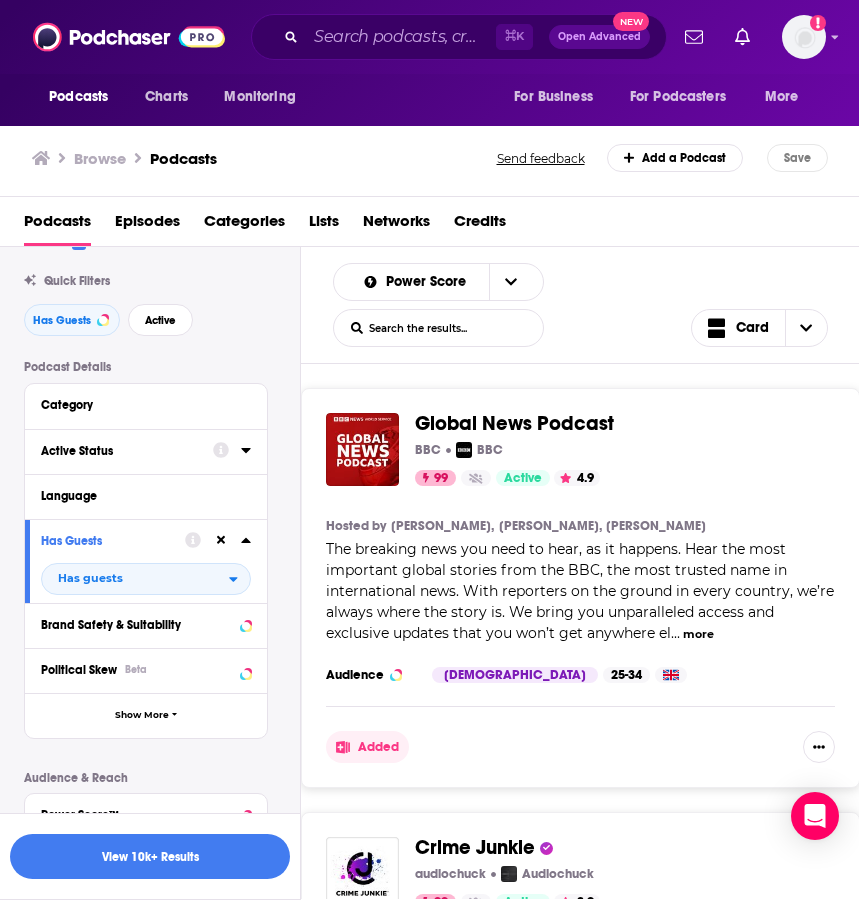 click 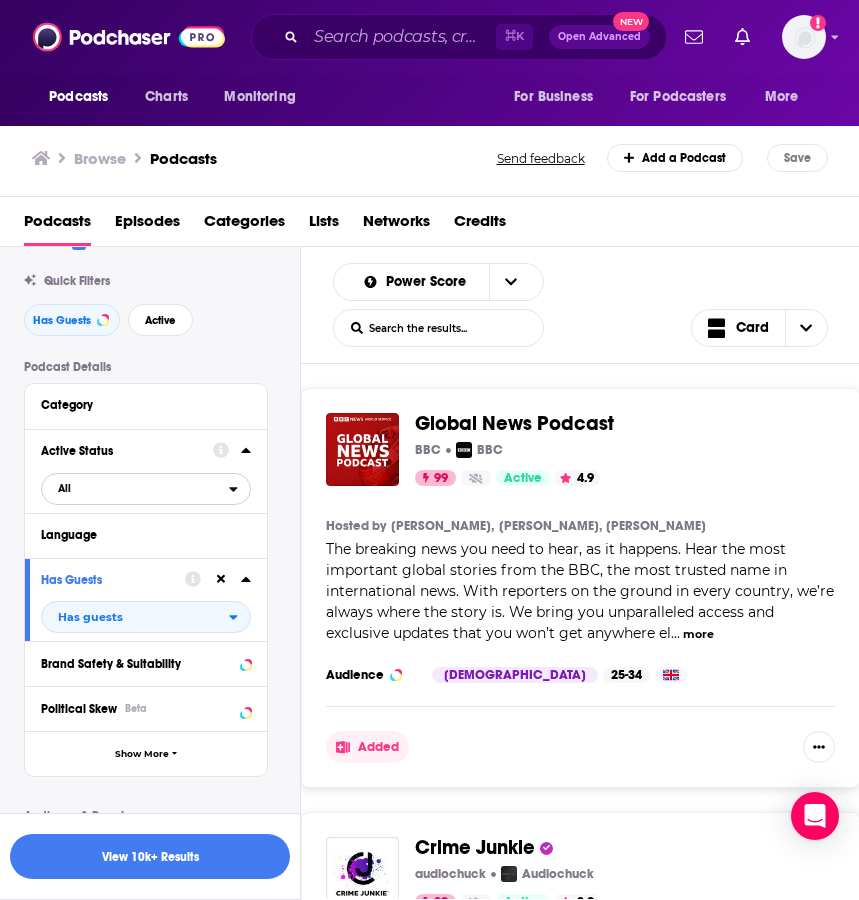 click on "All" at bounding box center [135, 488] 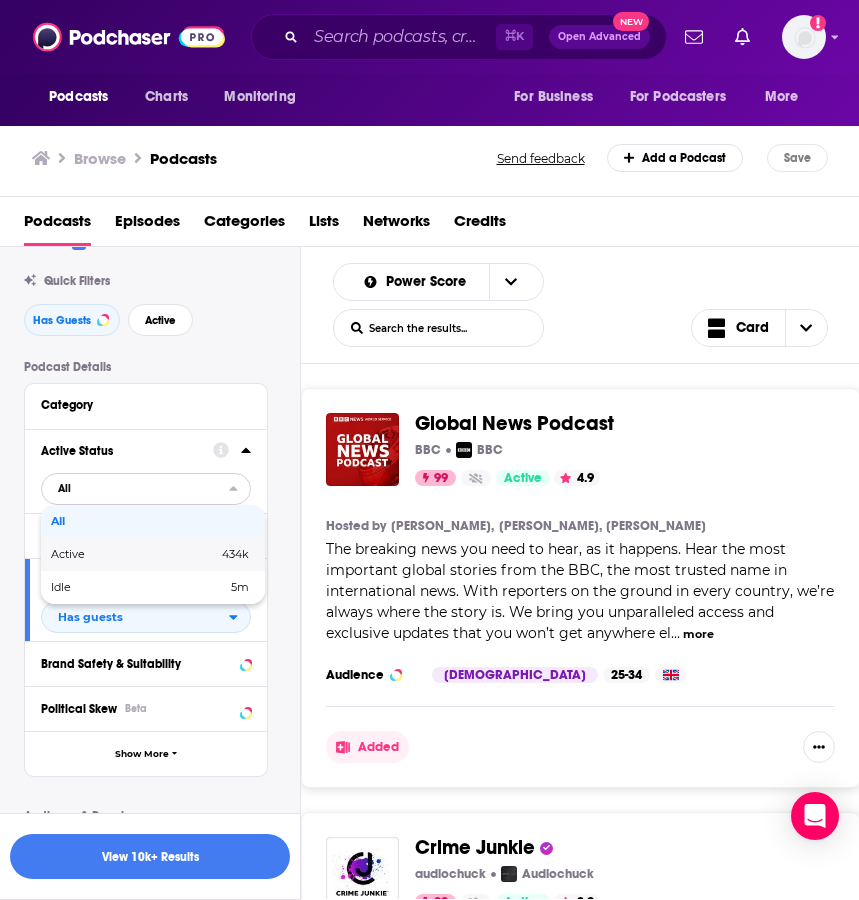 click on "Active" at bounding box center [101, 554] 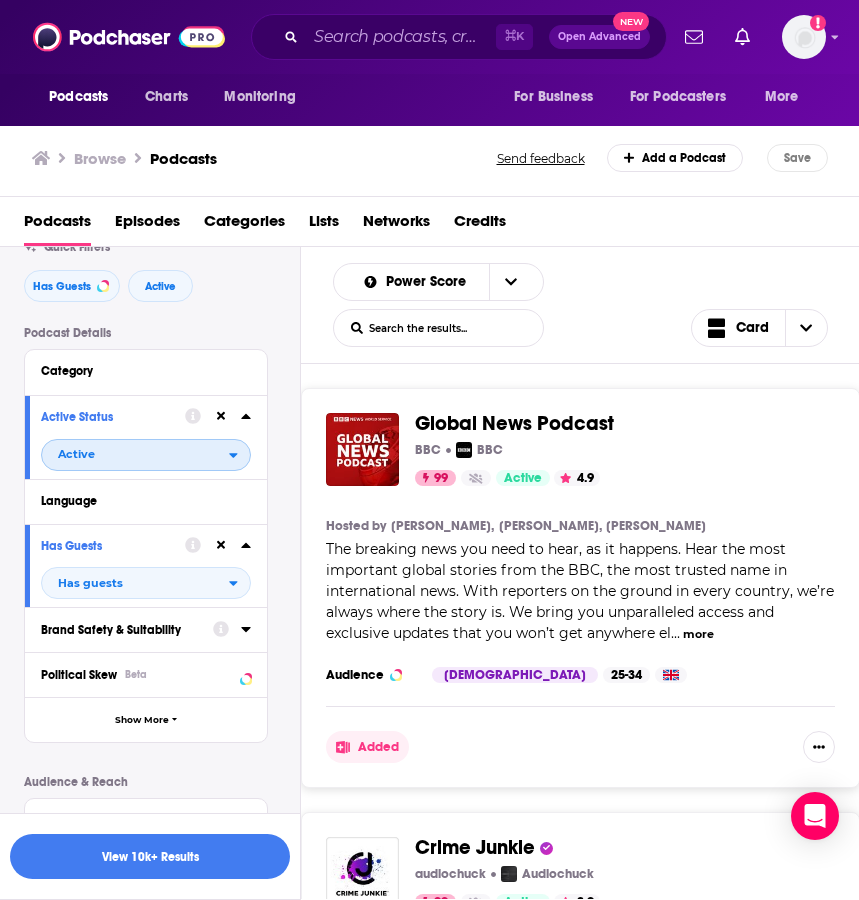 scroll, scrollTop: 0, scrollLeft: 0, axis: both 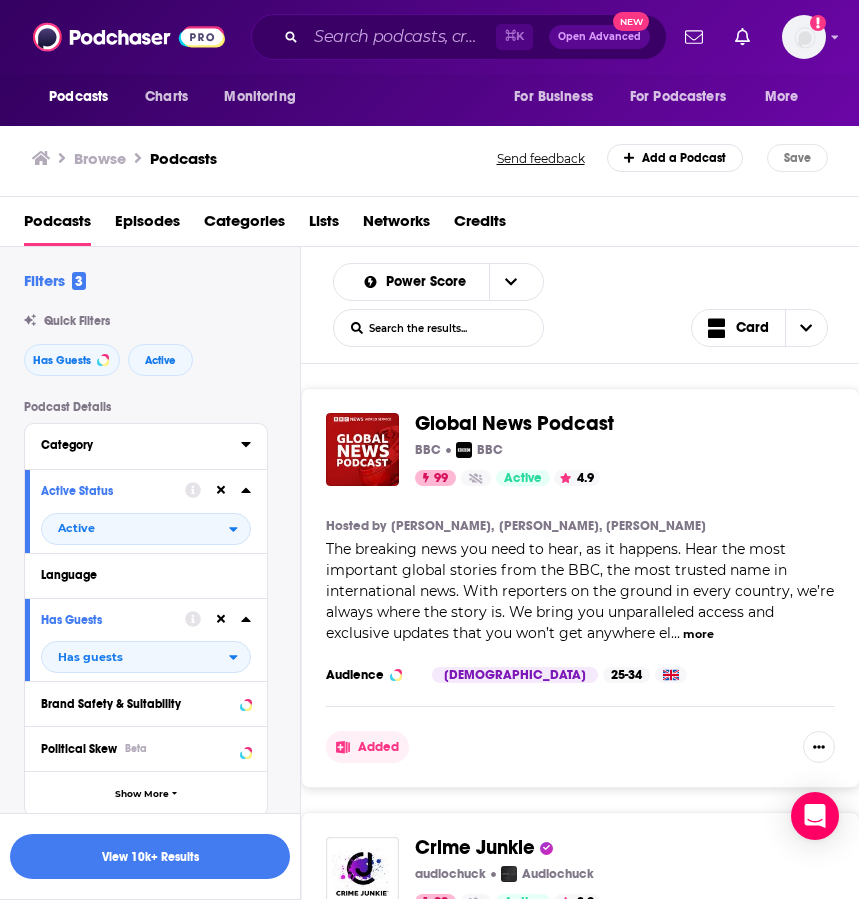 click on "Category" at bounding box center (134, 445) 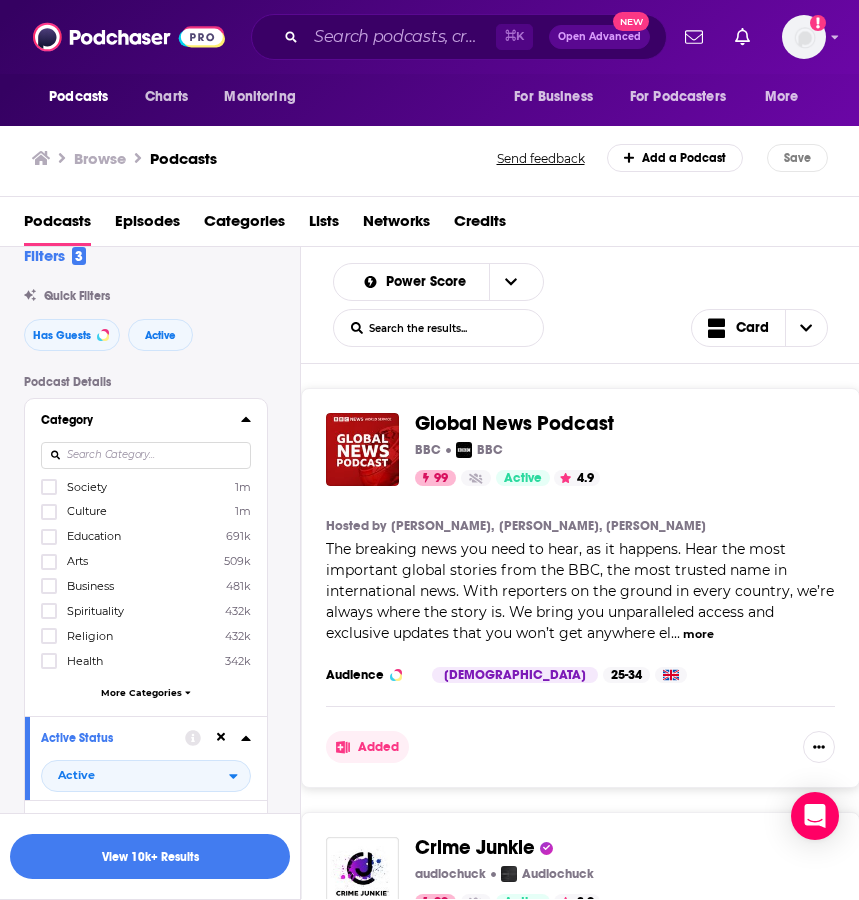 scroll, scrollTop: 29, scrollLeft: 0, axis: vertical 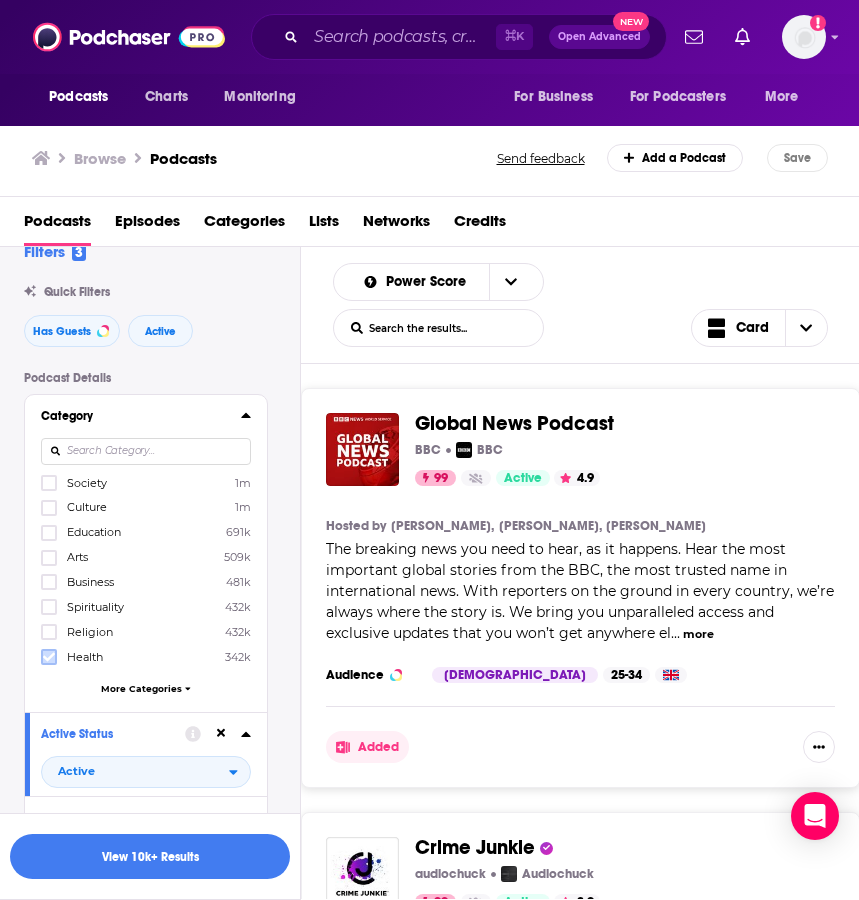click 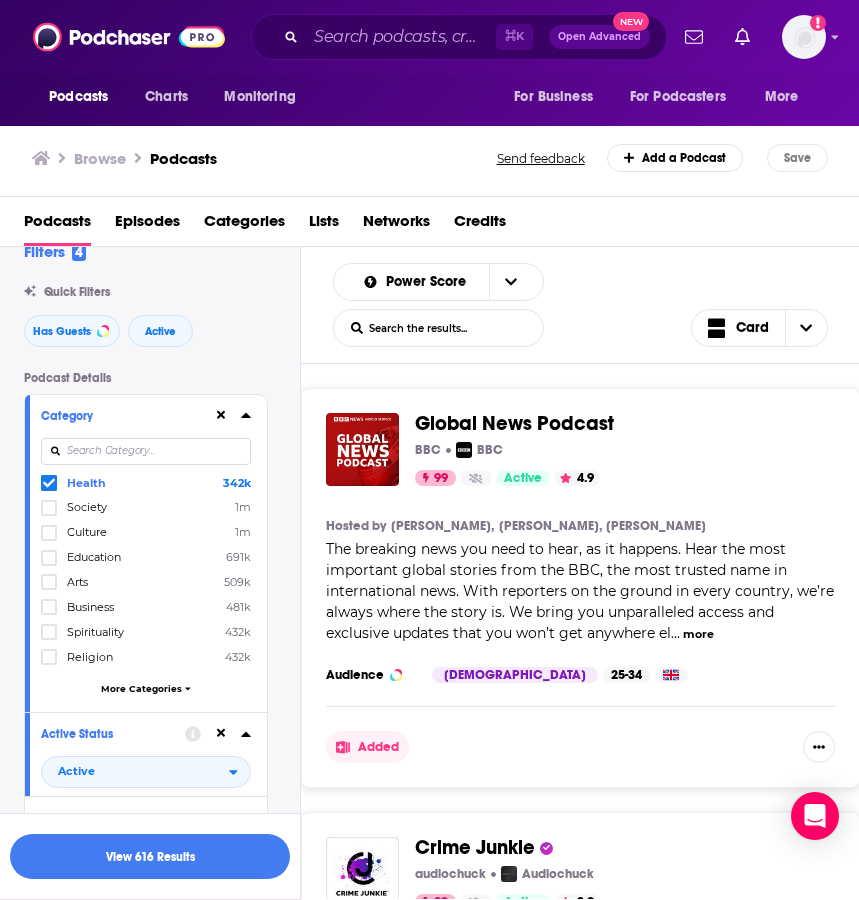 click on "More Categories" at bounding box center (141, 688) 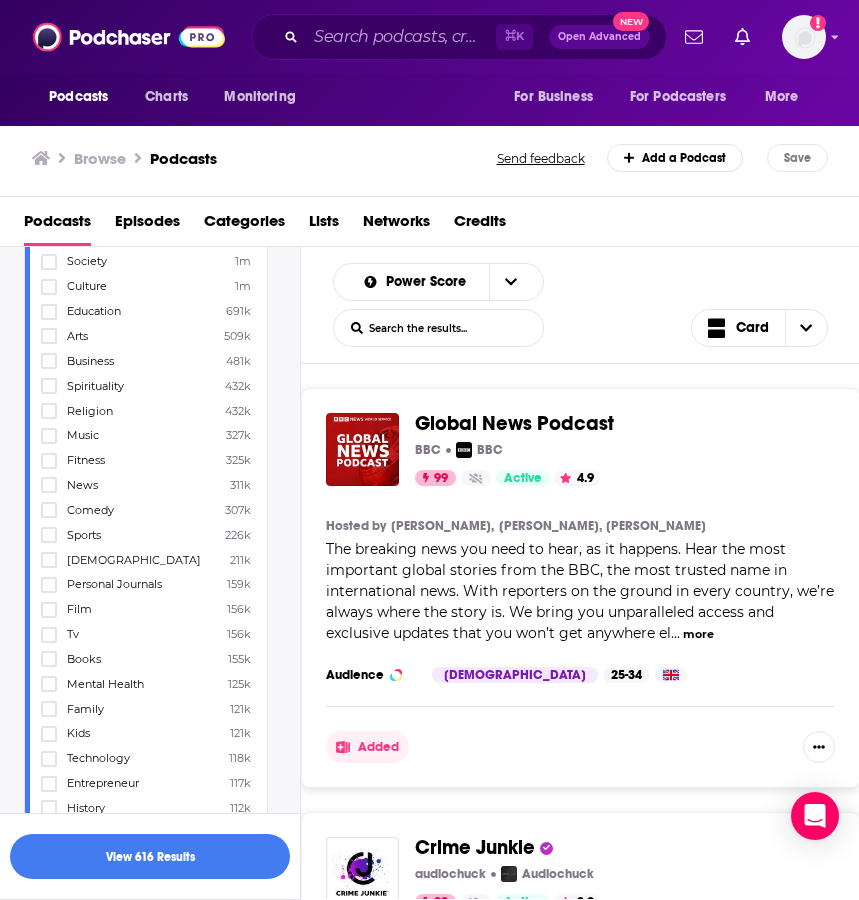 scroll, scrollTop: 325, scrollLeft: 0, axis: vertical 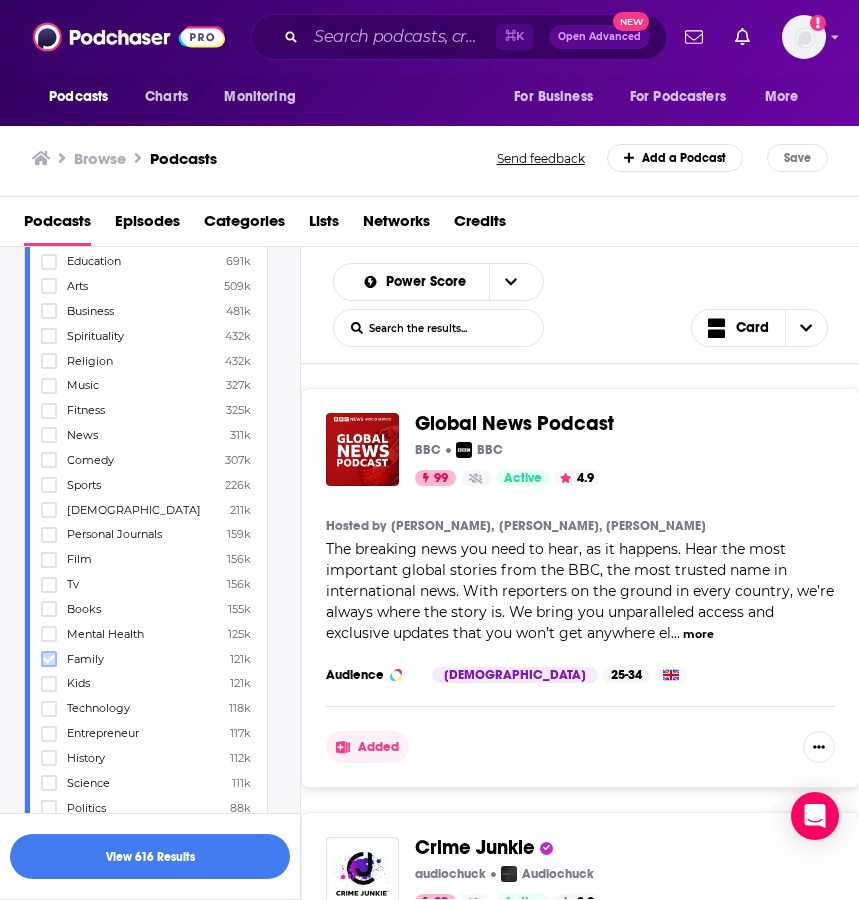 click 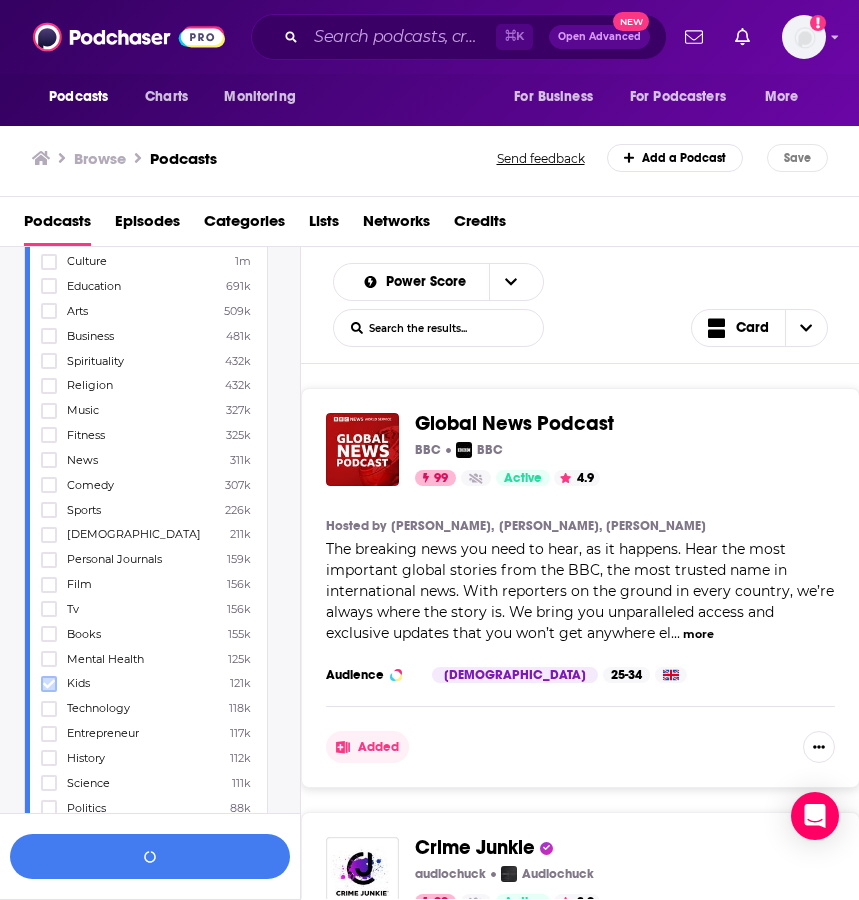 click 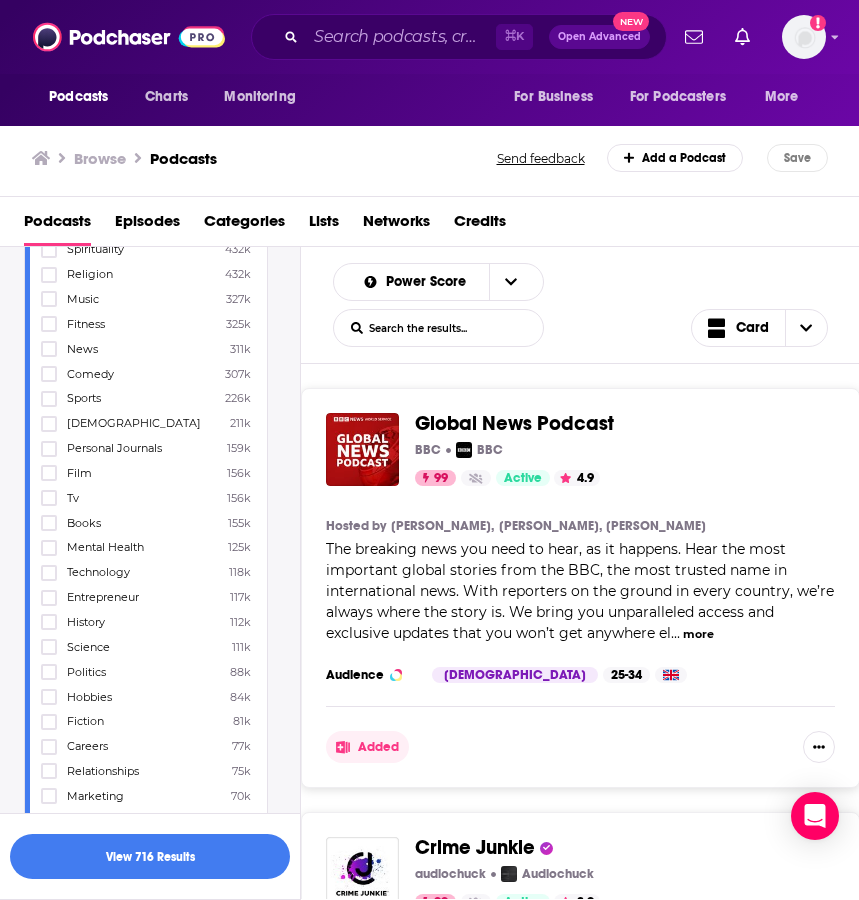 scroll, scrollTop: 463, scrollLeft: 0, axis: vertical 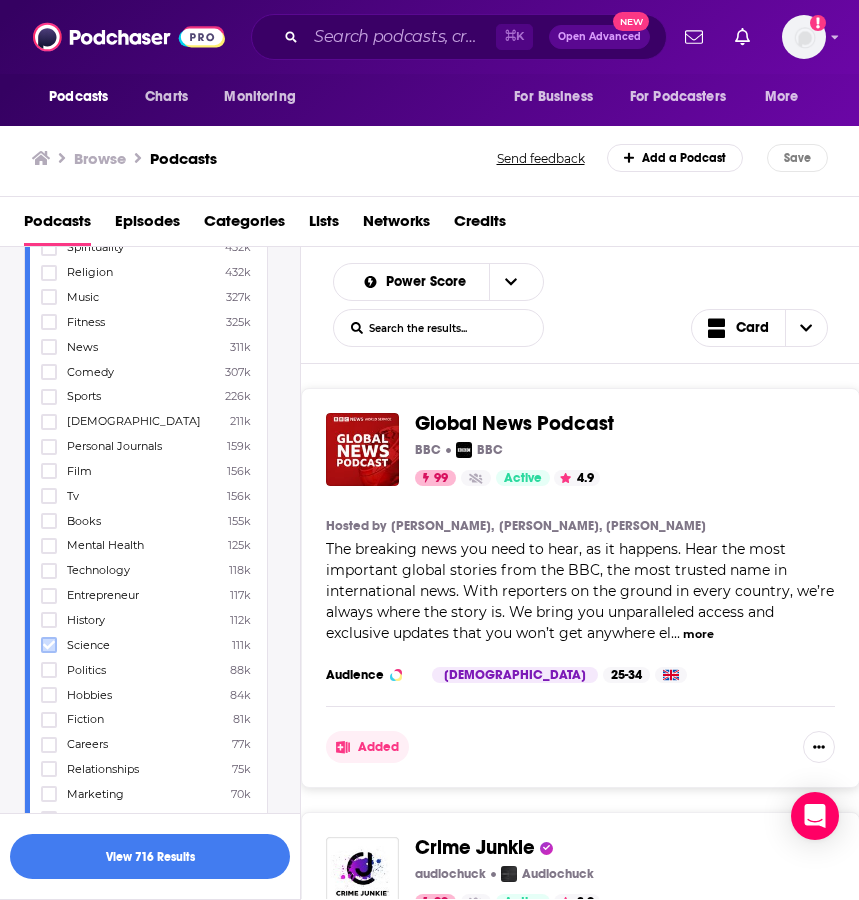 click 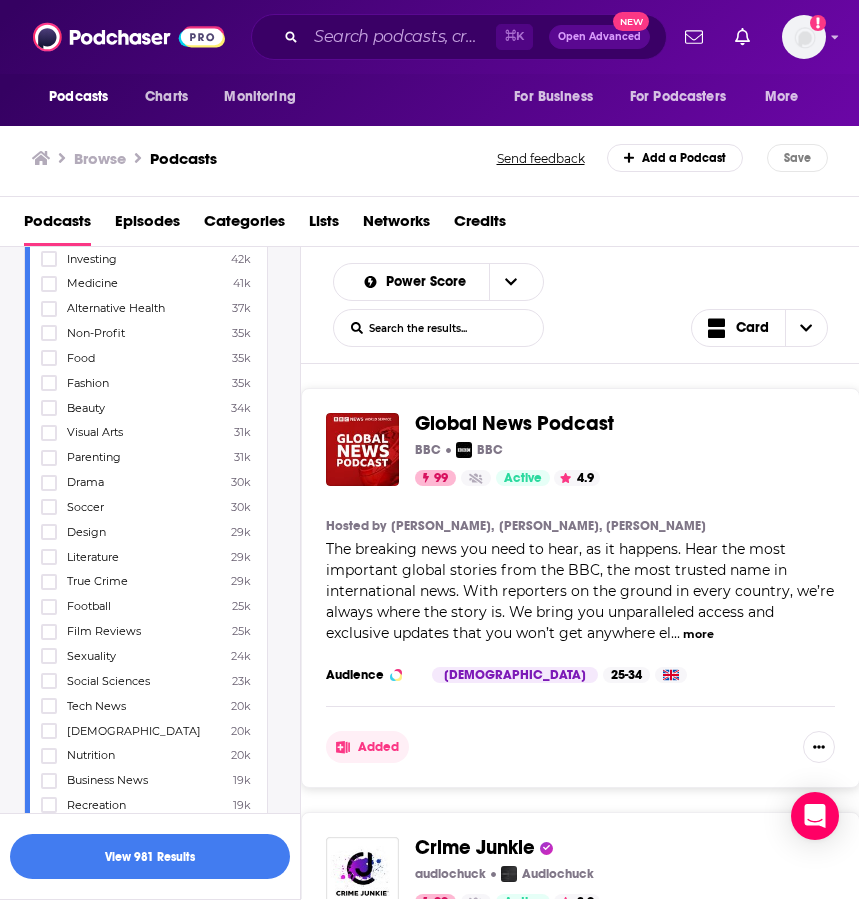 scroll, scrollTop: 1270, scrollLeft: 0, axis: vertical 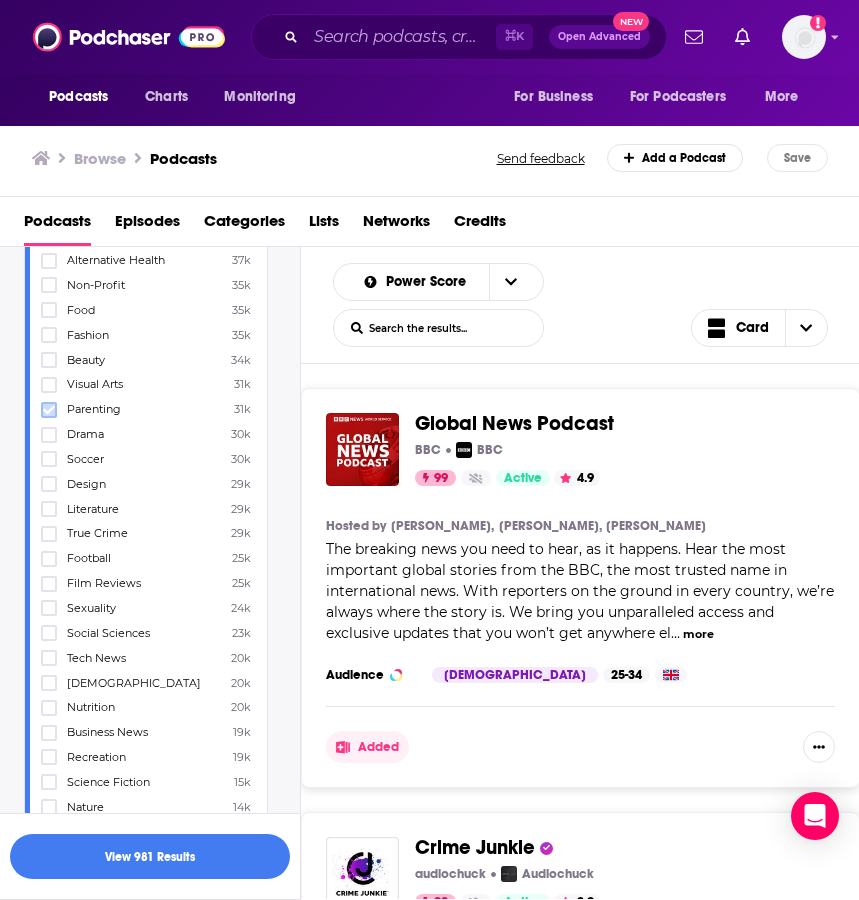 click 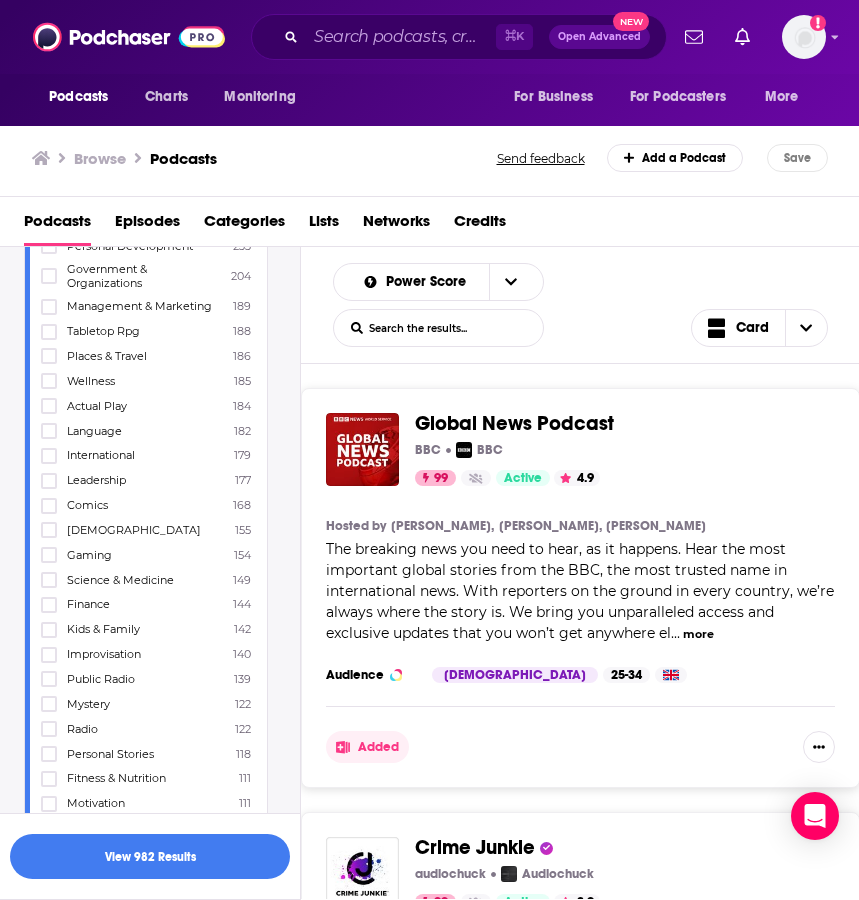 scroll, scrollTop: 3625, scrollLeft: 0, axis: vertical 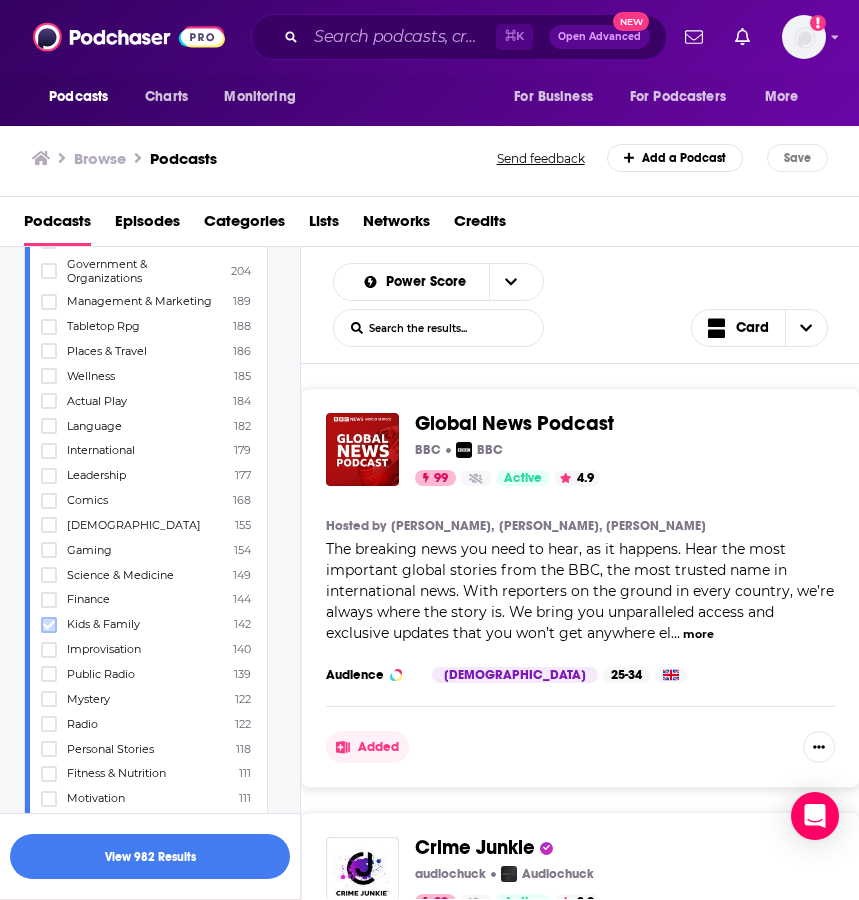 click at bounding box center (49, 625) 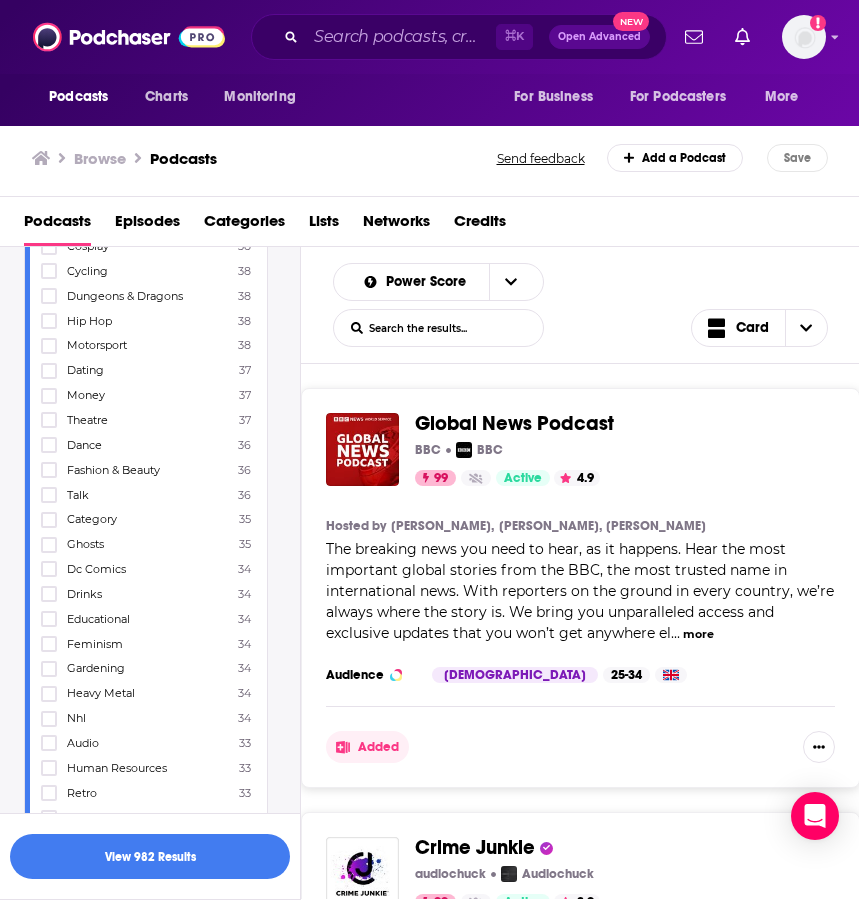 scroll, scrollTop: 6319, scrollLeft: 0, axis: vertical 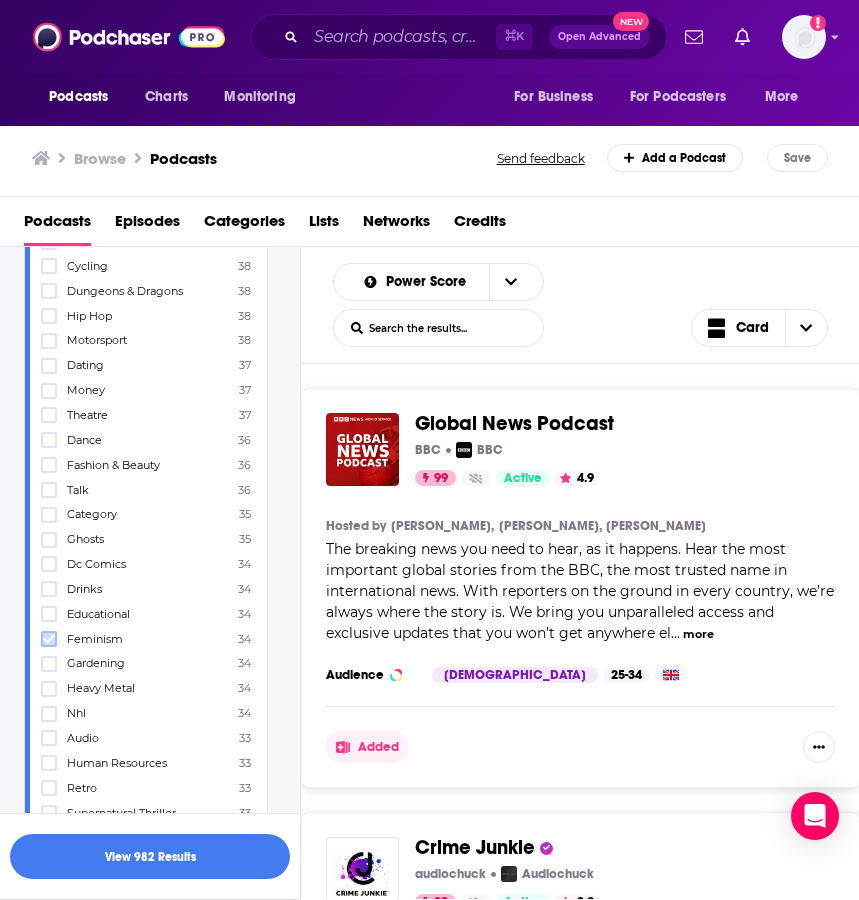 click 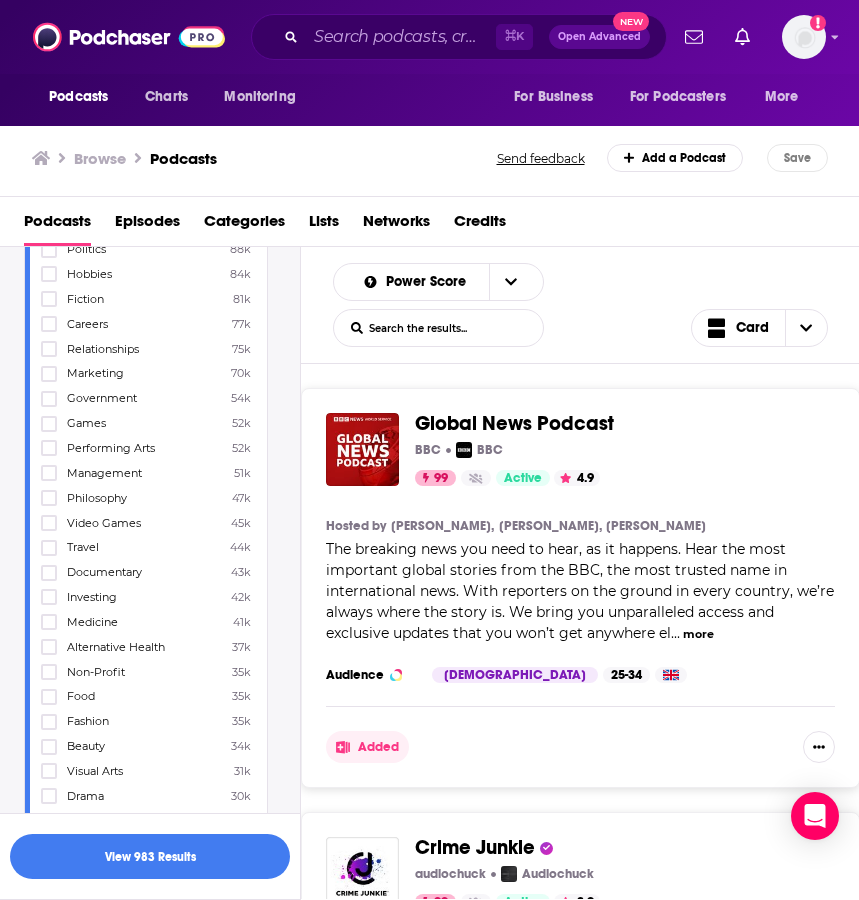 scroll, scrollTop: 0, scrollLeft: 0, axis: both 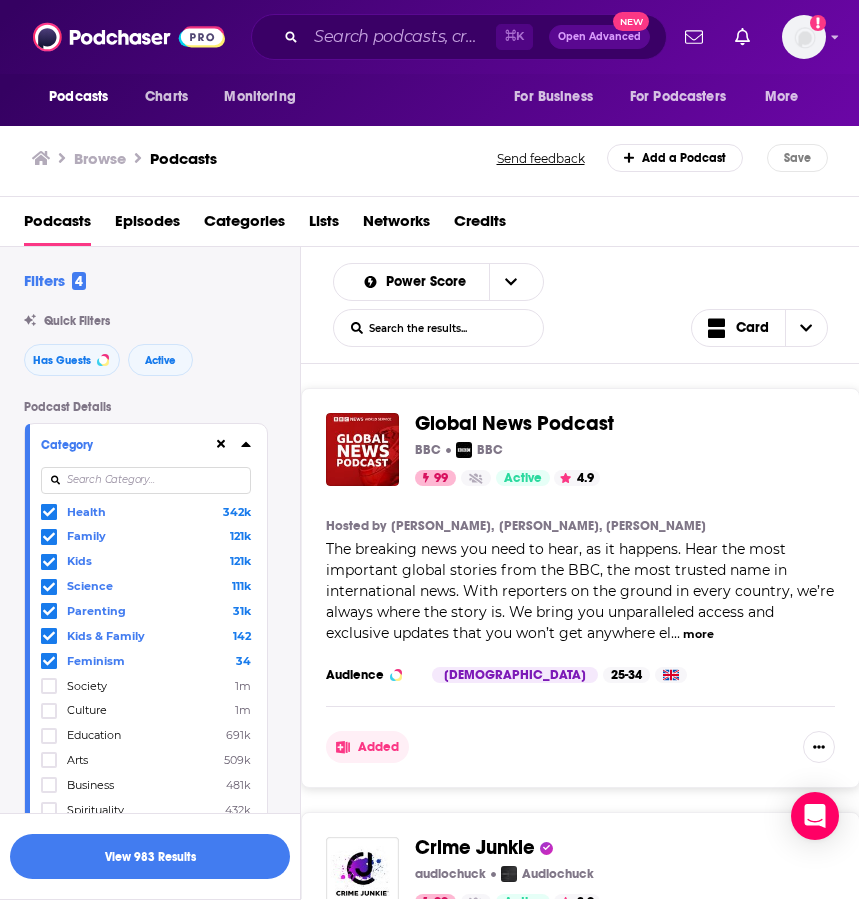 click at bounding box center (146, 480) 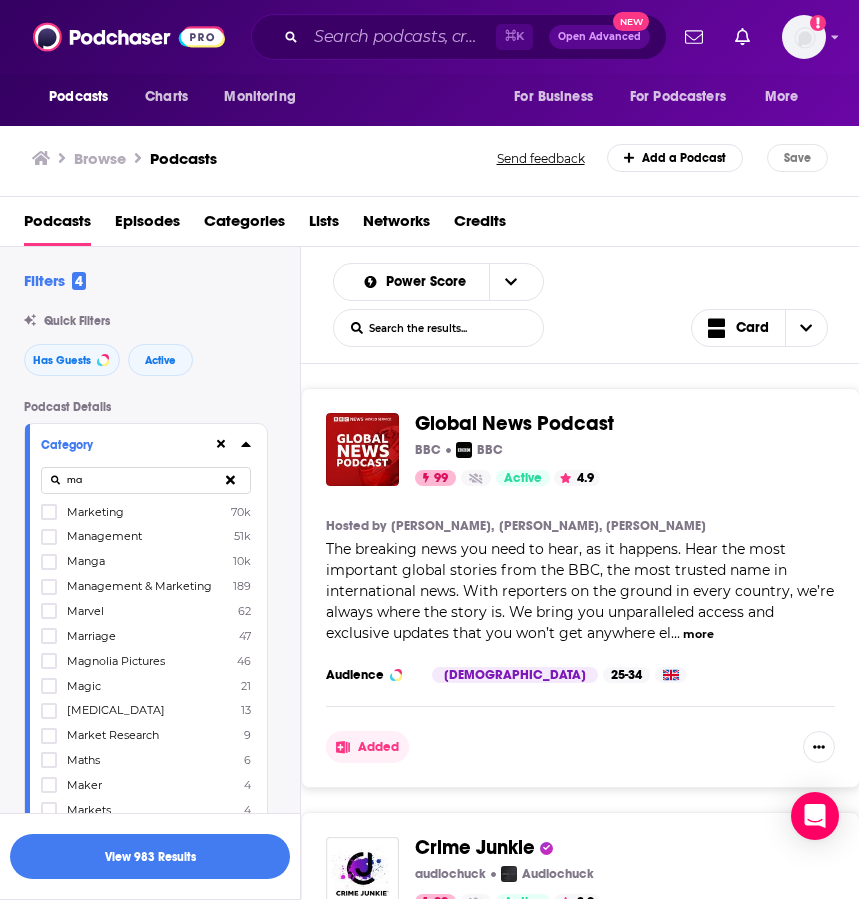 type on "m" 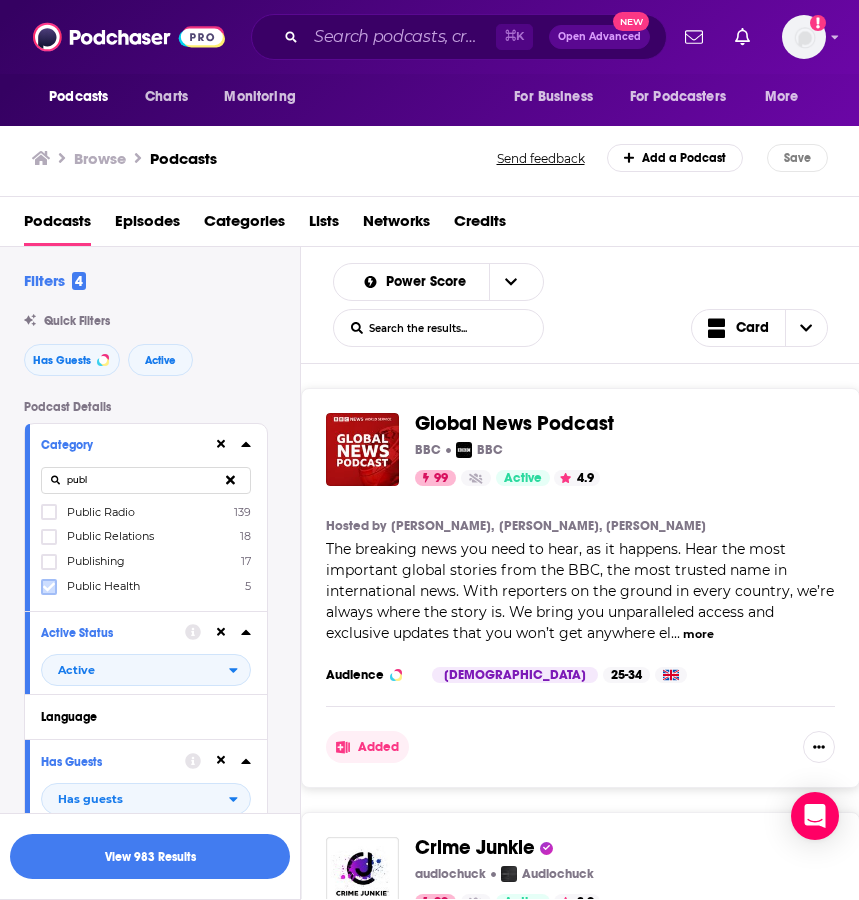 type on "publ" 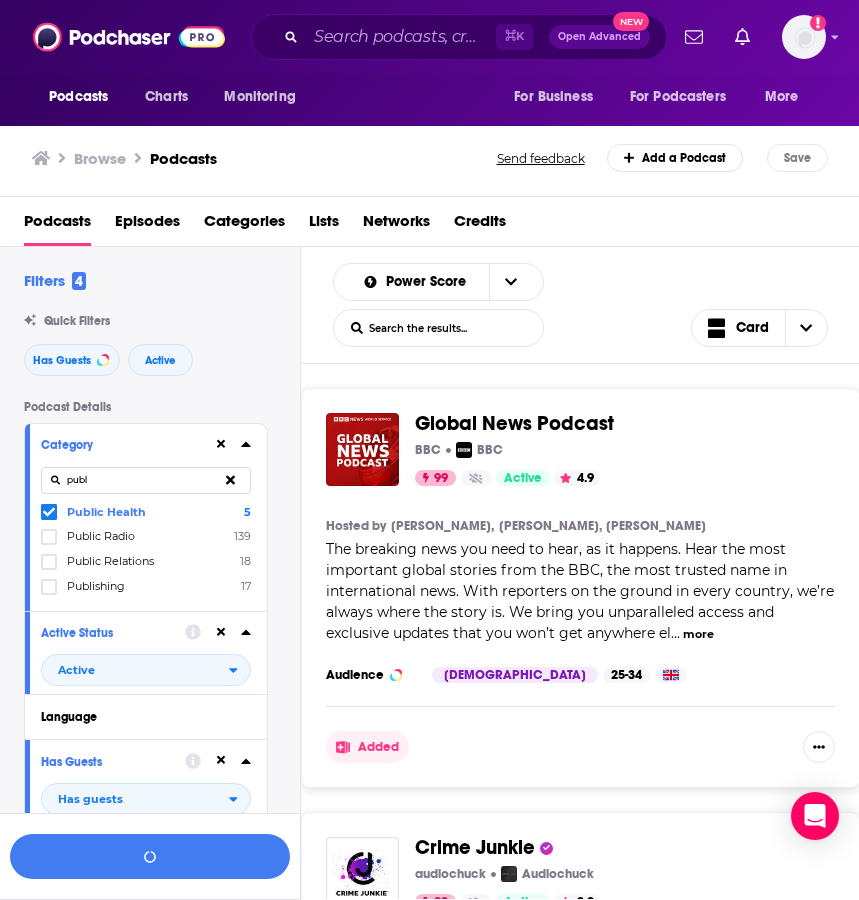 click at bounding box center [230, 480] 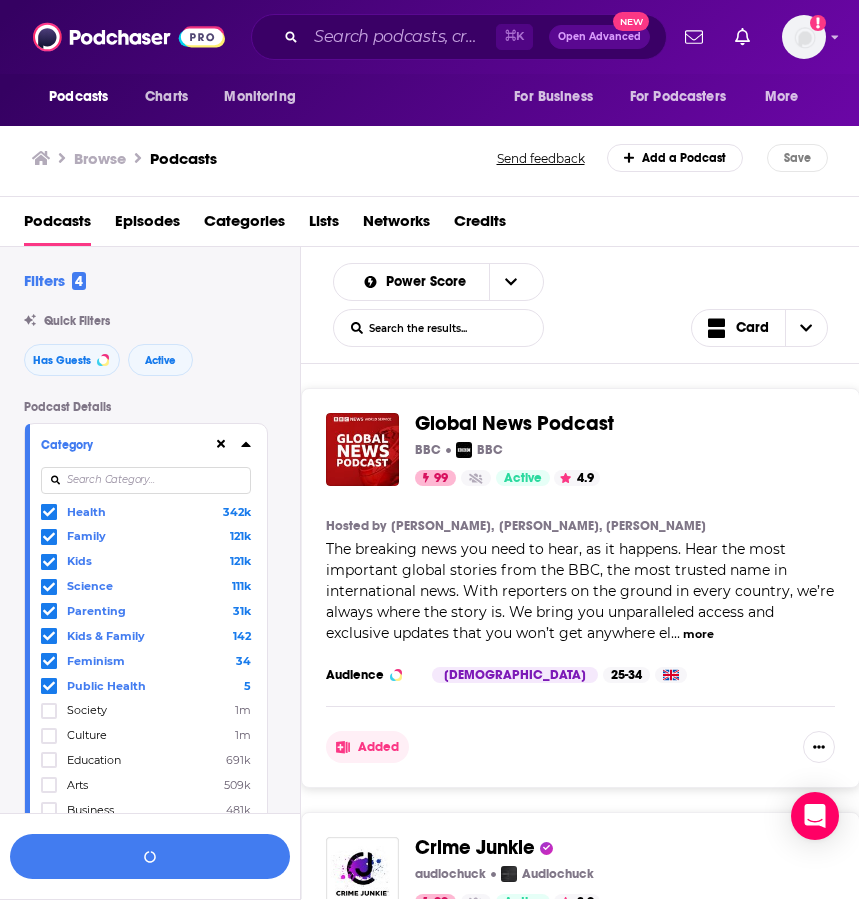 click at bounding box center [146, 480] 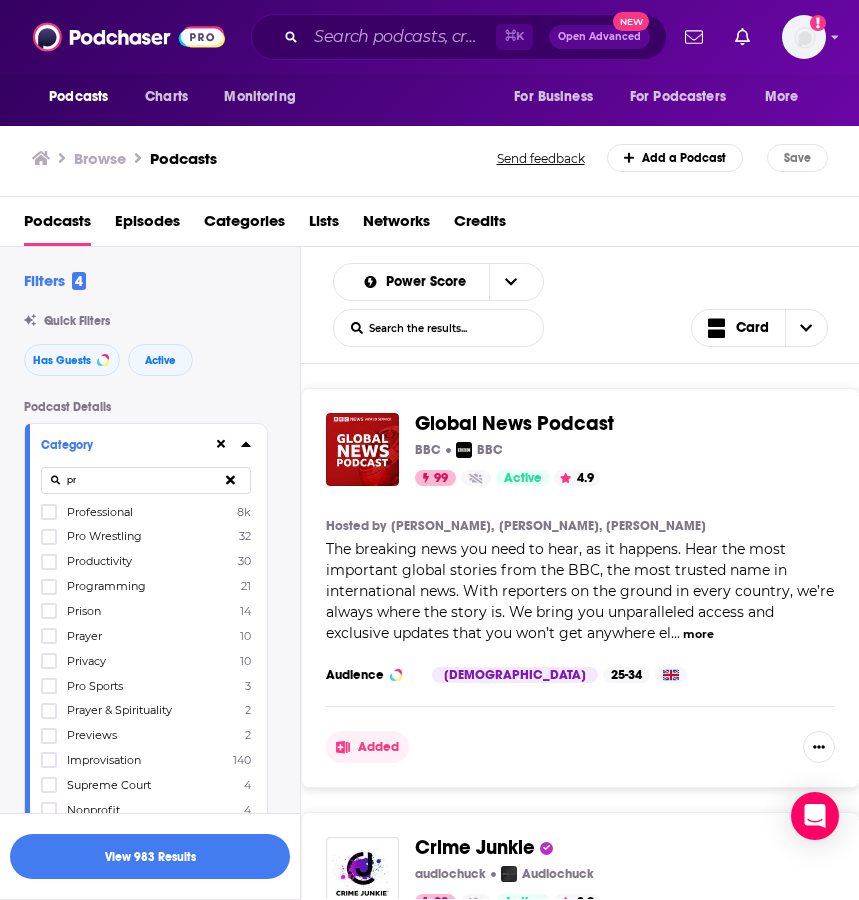 type on "p" 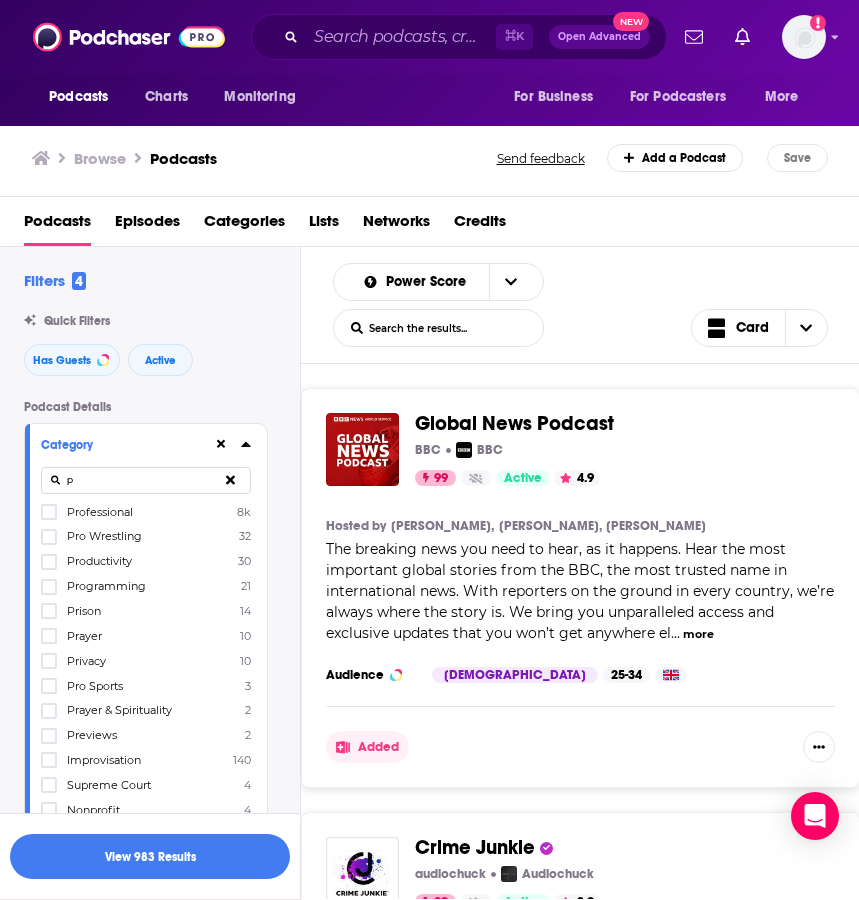 type 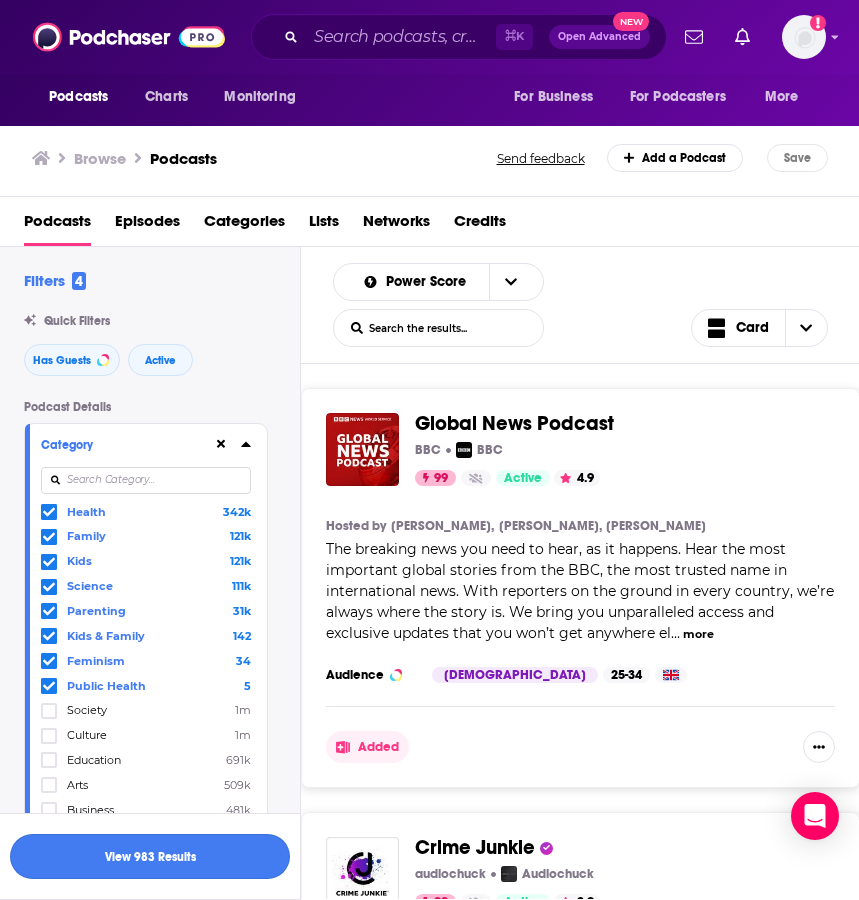 click on "View 983 Results" at bounding box center [150, 856] 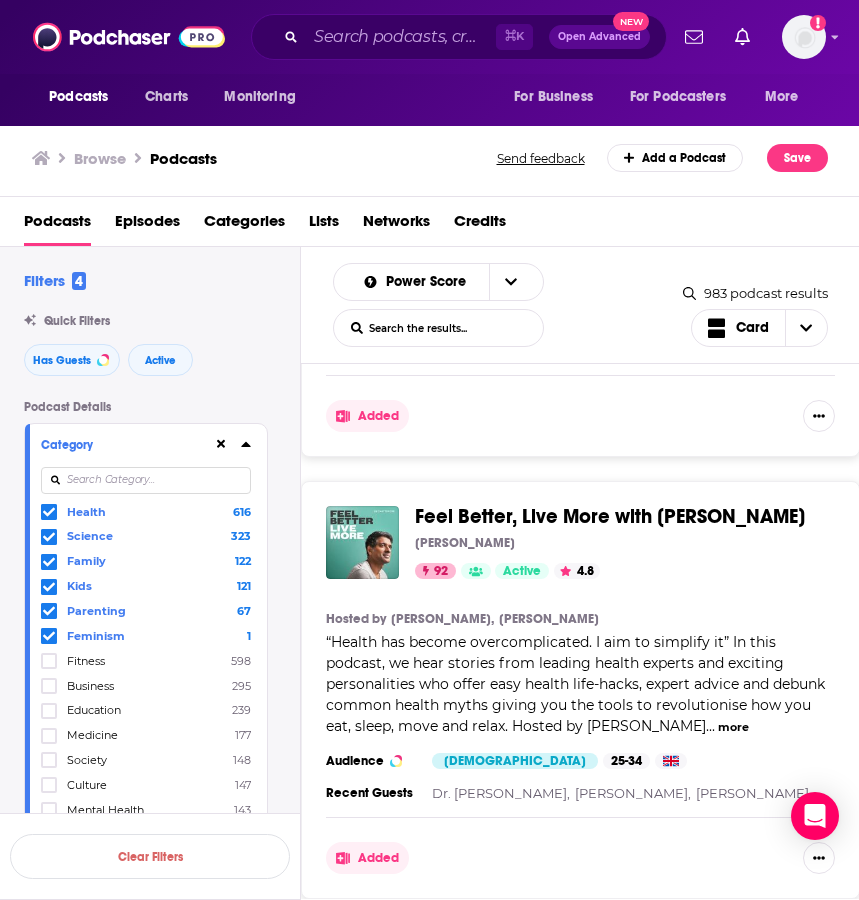 scroll, scrollTop: 396, scrollLeft: 0, axis: vertical 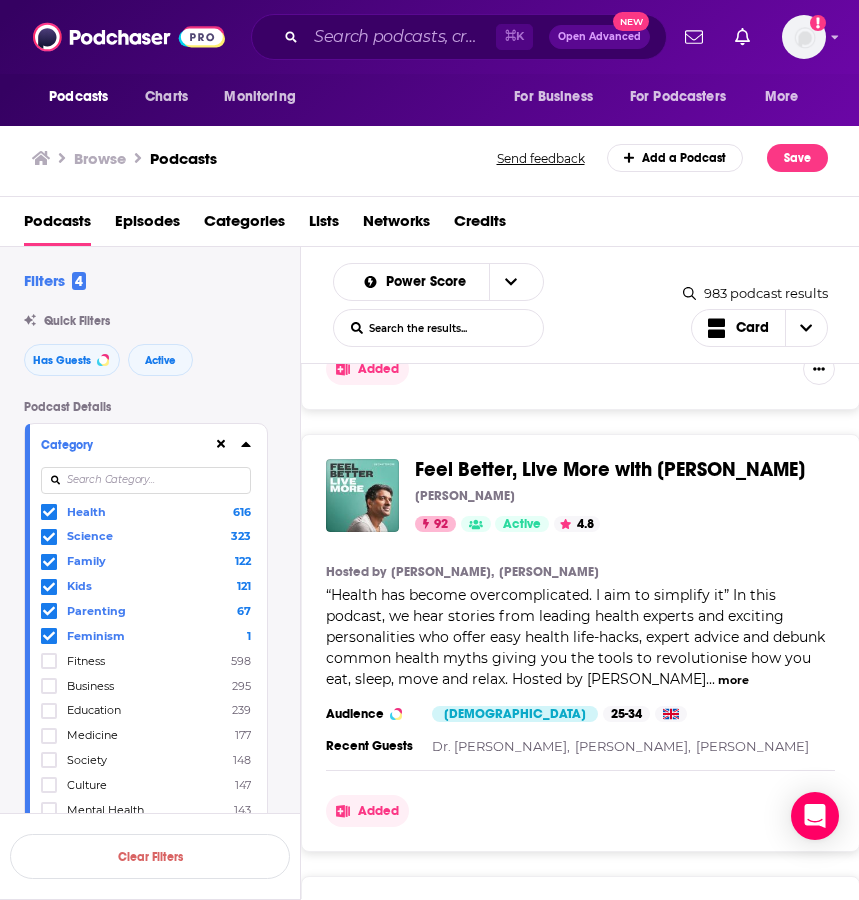 click on "more" at bounding box center (733, 680) 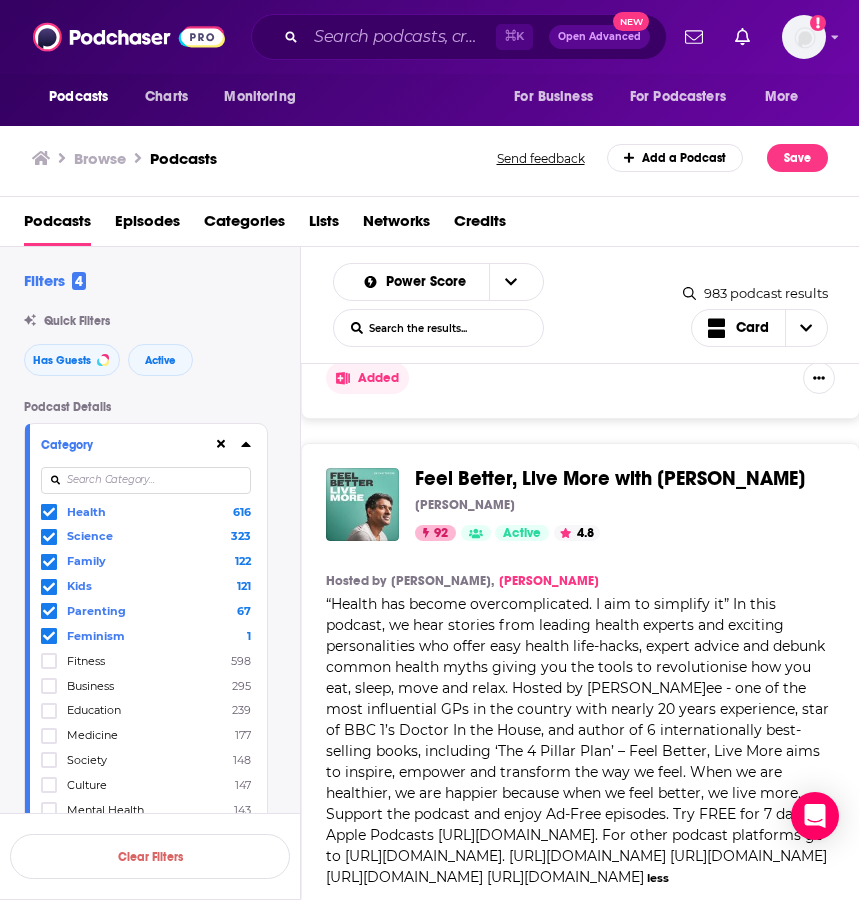 scroll, scrollTop: 371, scrollLeft: 0, axis: vertical 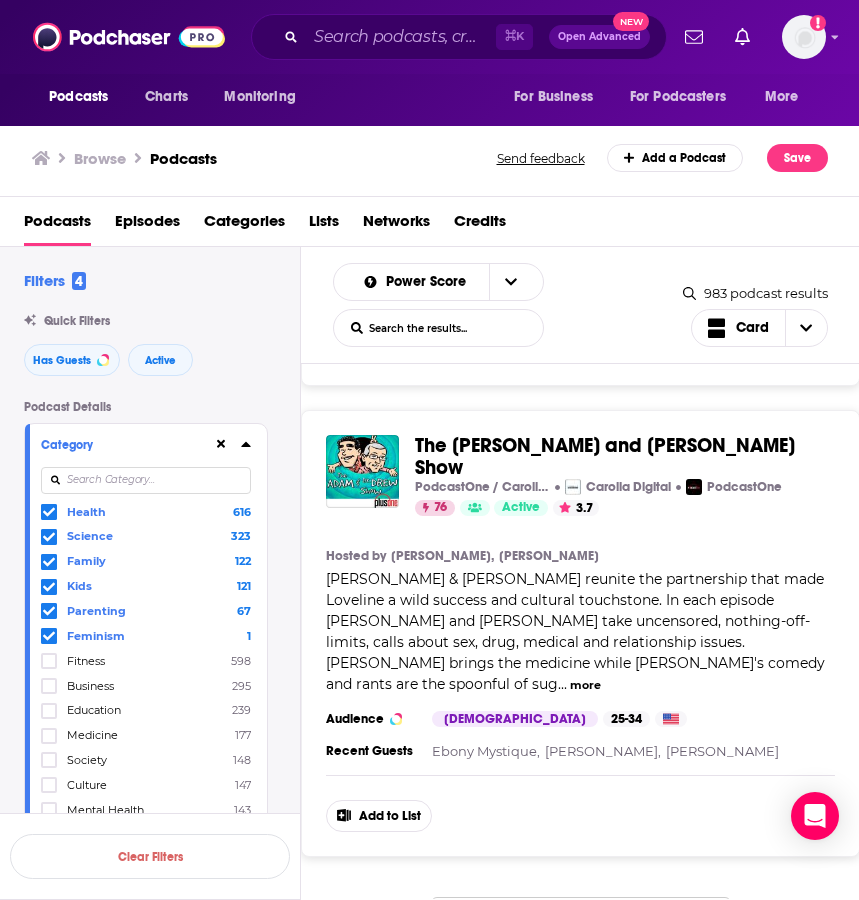 click on "Load More..." at bounding box center (581, 924) 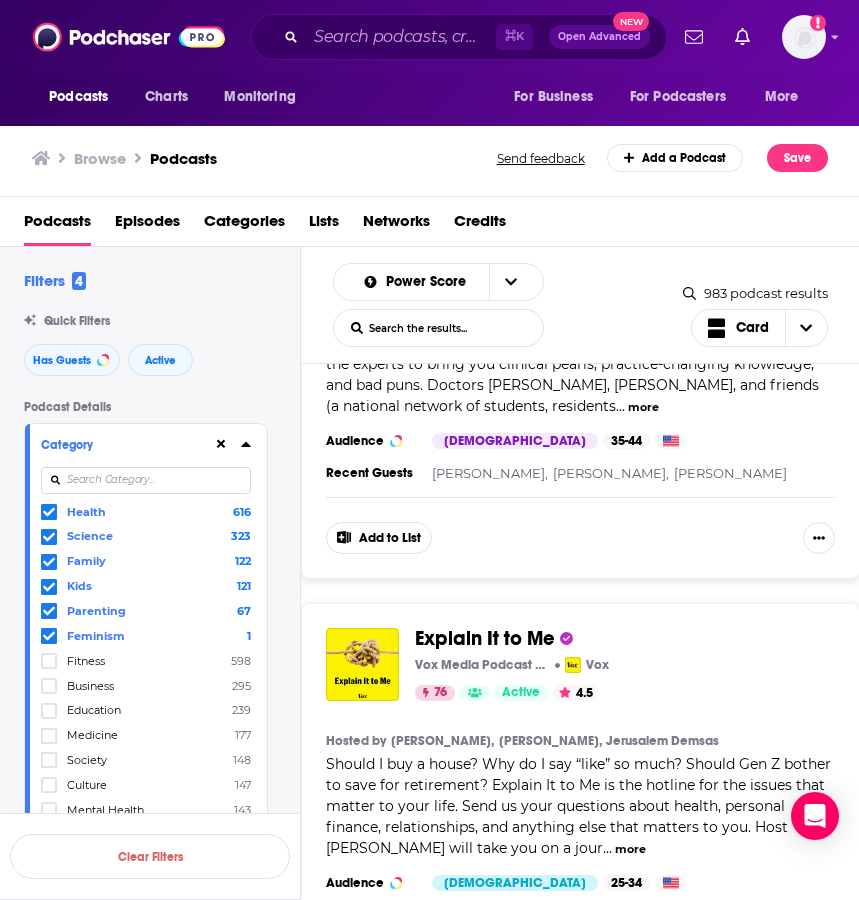scroll, scrollTop: 11422, scrollLeft: 0, axis: vertical 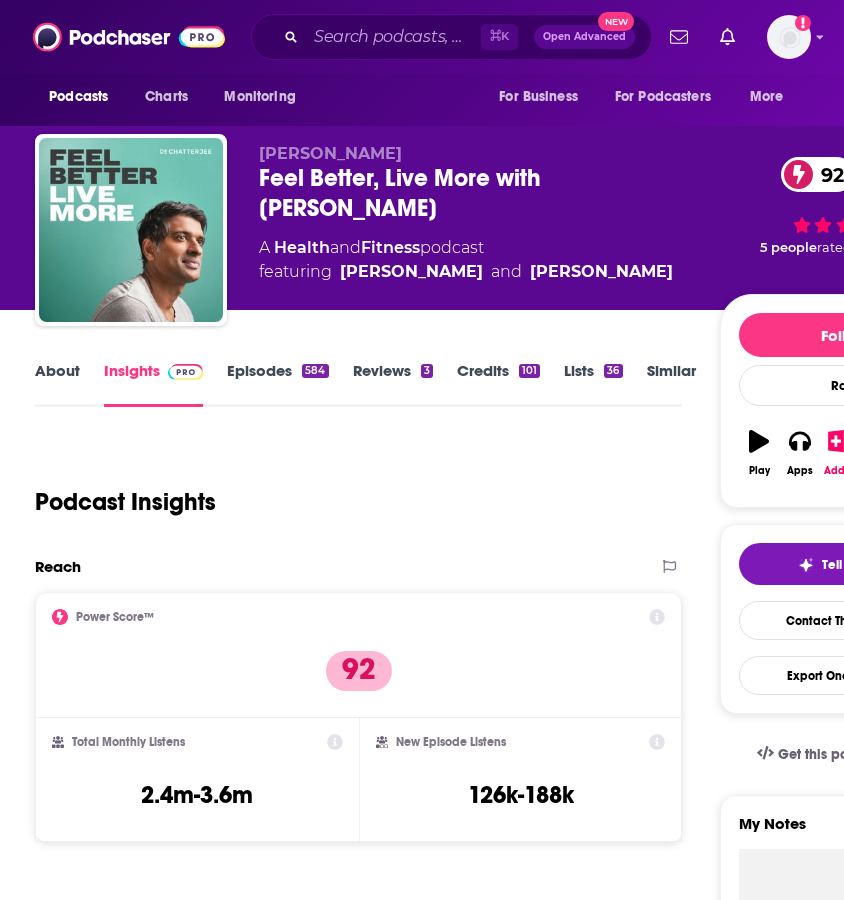 click on "Episodes 584" at bounding box center [277, 384] 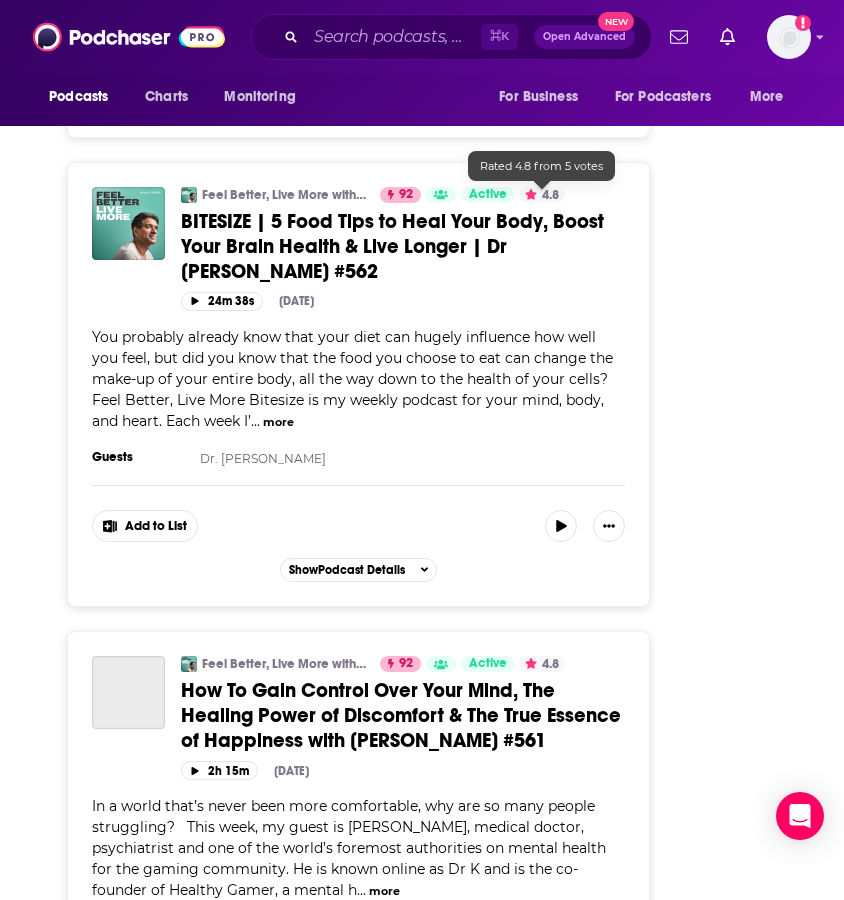 scroll, scrollTop: 5520, scrollLeft: 0, axis: vertical 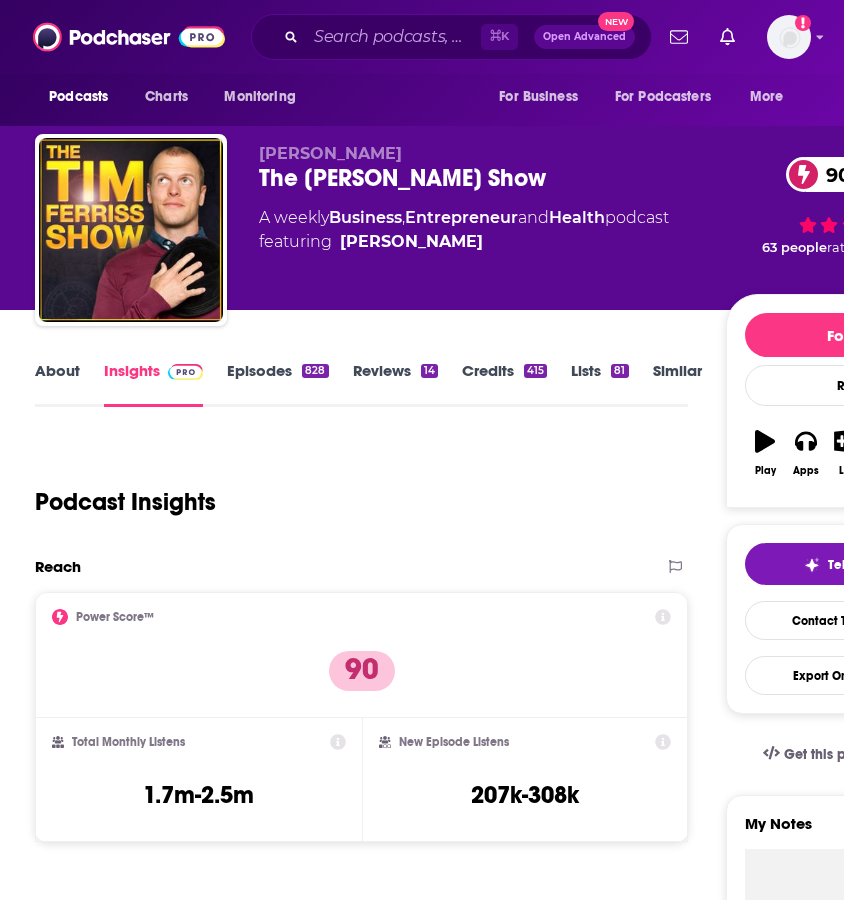 click on "Episodes 828" at bounding box center (277, 384) 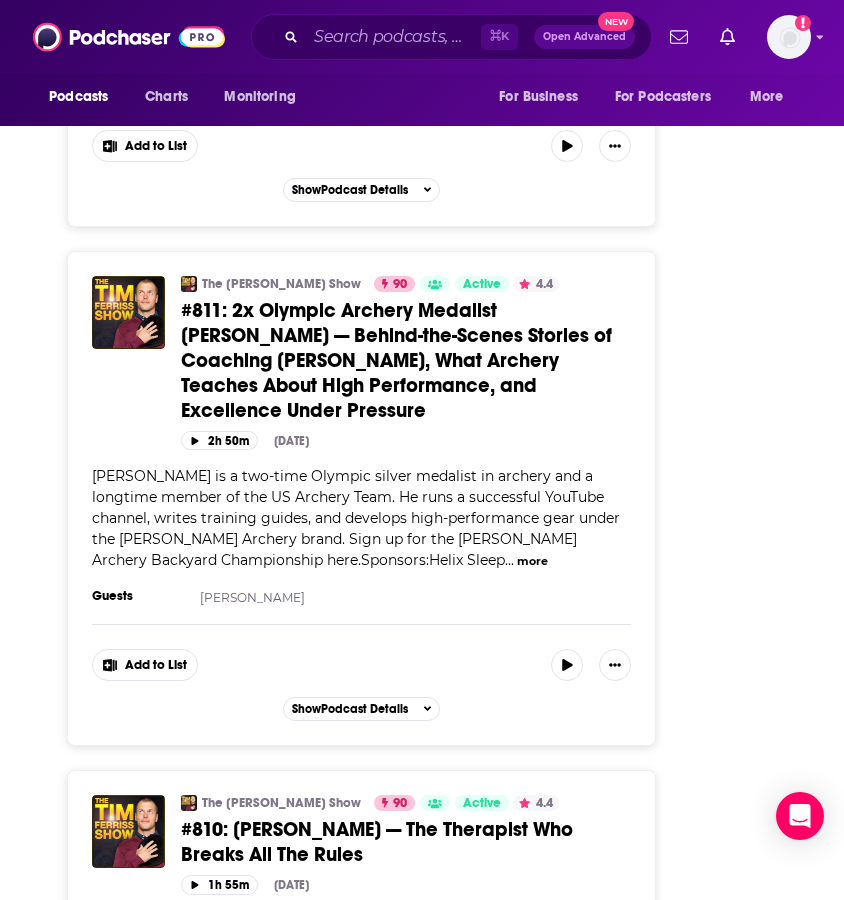 scroll, scrollTop: 4557, scrollLeft: 0, axis: vertical 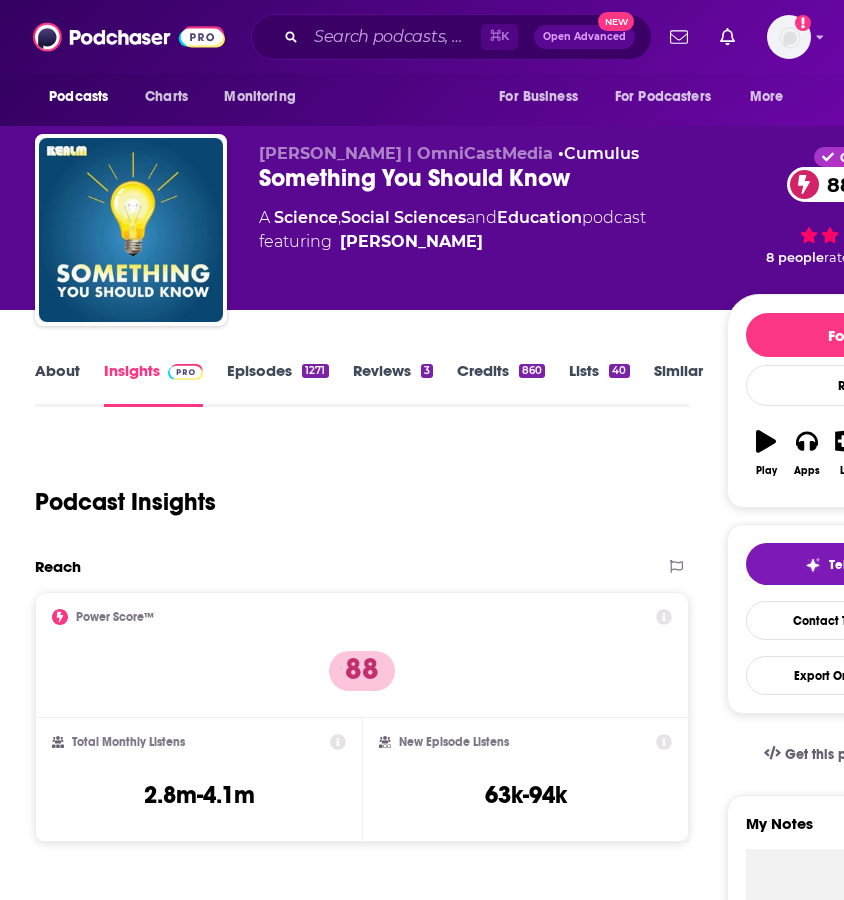 click on "1271" at bounding box center (315, 371) 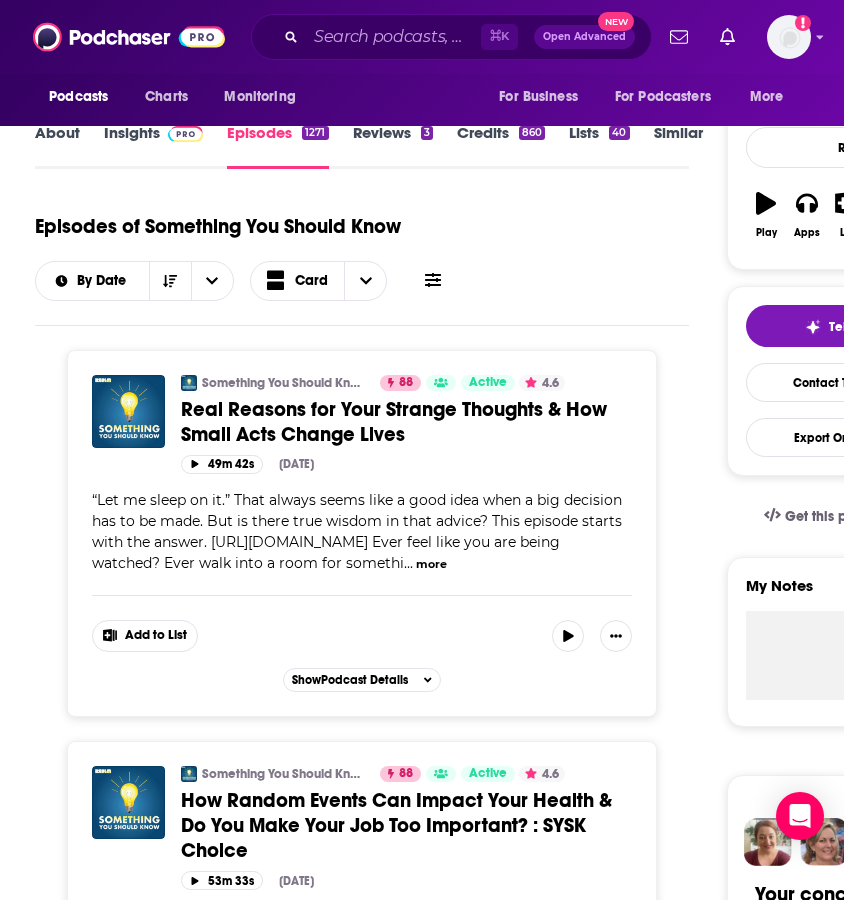 scroll, scrollTop: 0, scrollLeft: 0, axis: both 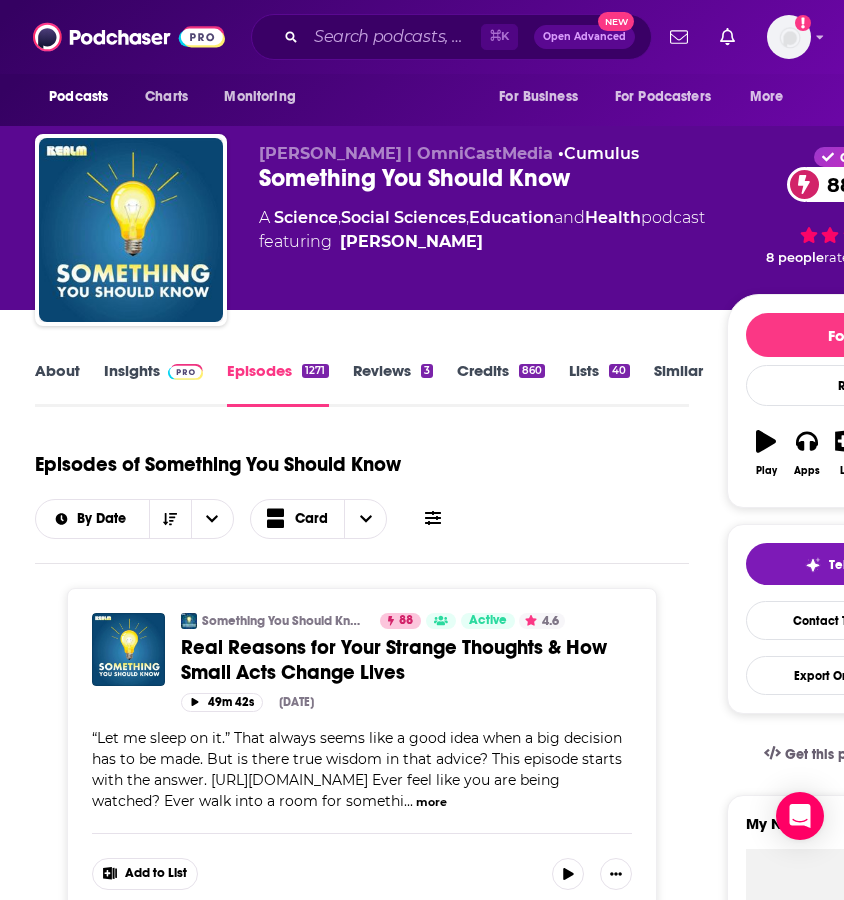 click on "Insights" at bounding box center [153, 384] 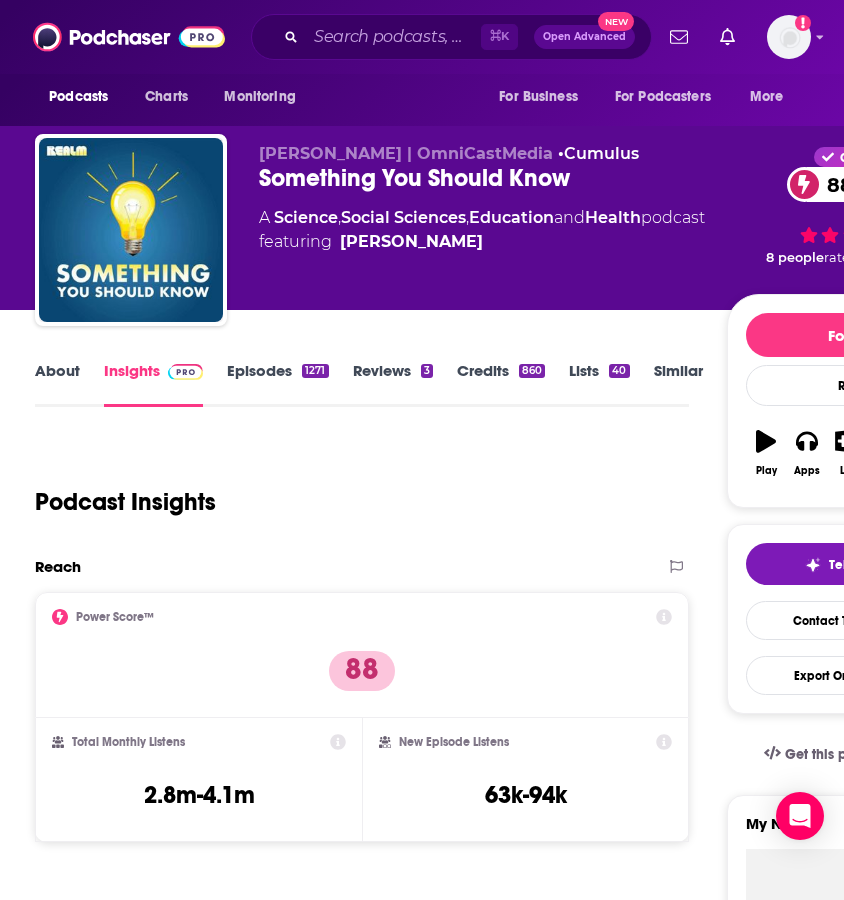 click on "About" at bounding box center (57, 384) 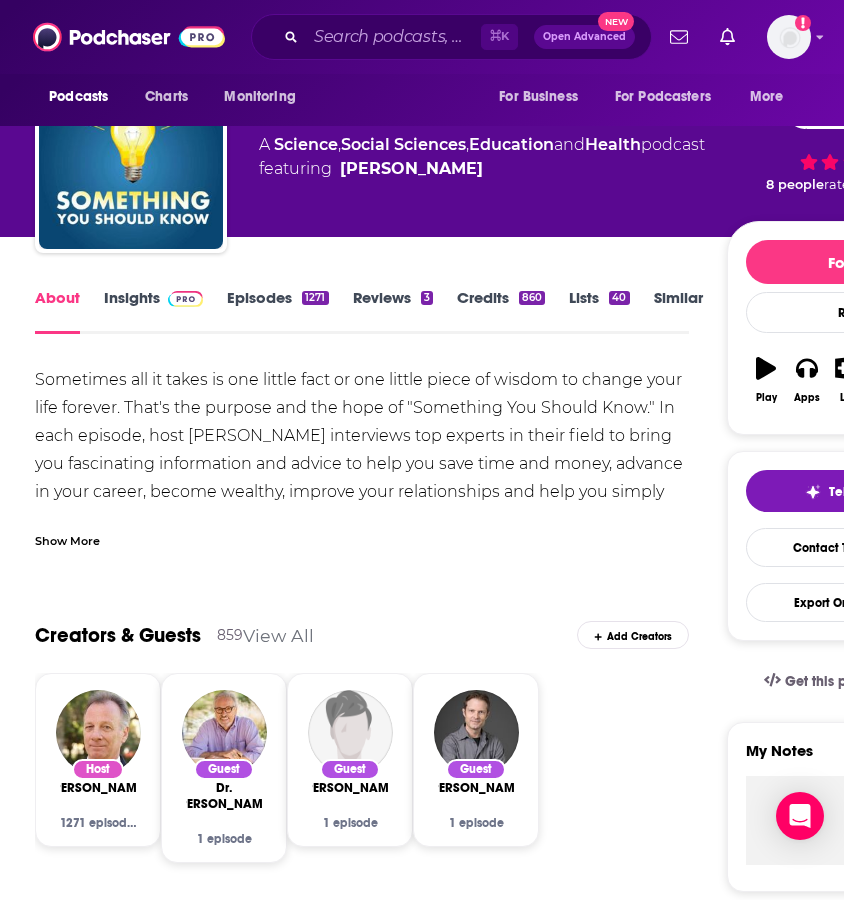 scroll, scrollTop: 125, scrollLeft: 0, axis: vertical 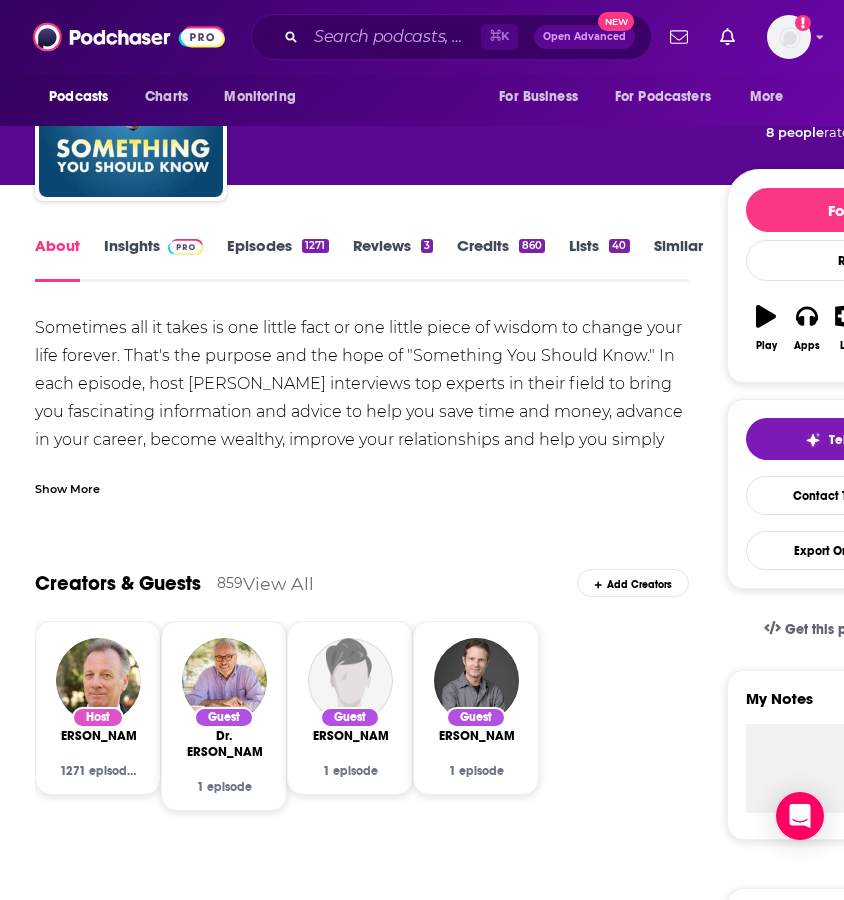 click on "Insights" at bounding box center (153, 259) 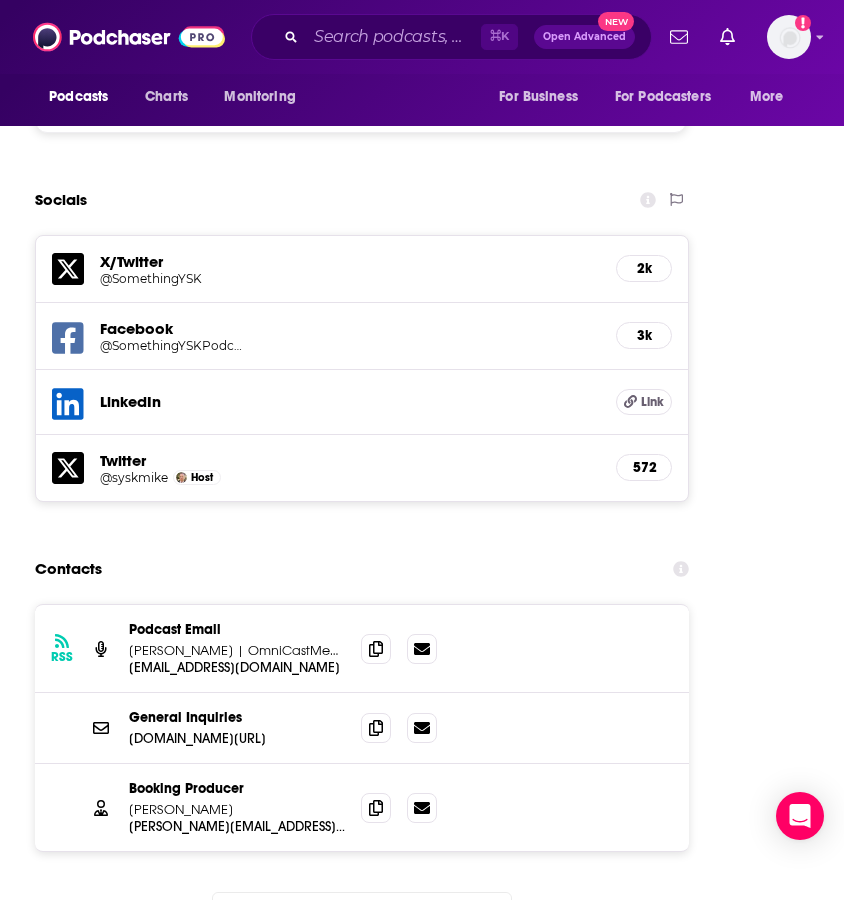 scroll, scrollTop: 3067, scrollLeft: 0, axis: vertical 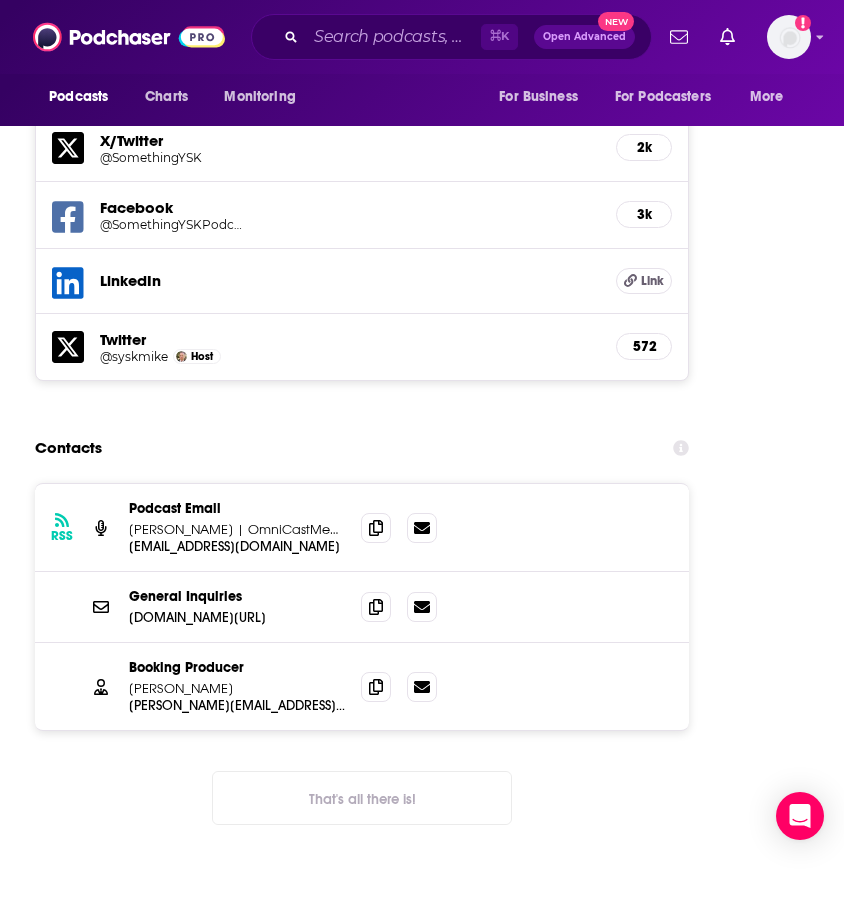 click on "General Inquiries" at bounding box center [237, 596] 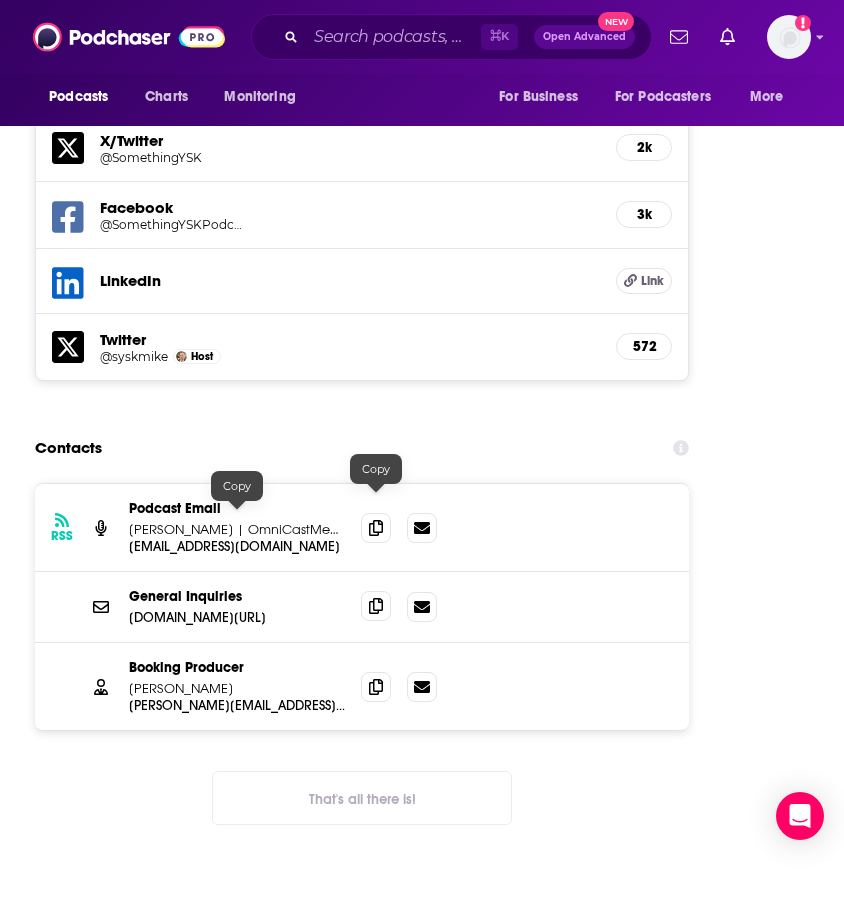 click at bounding box center (376, 606) 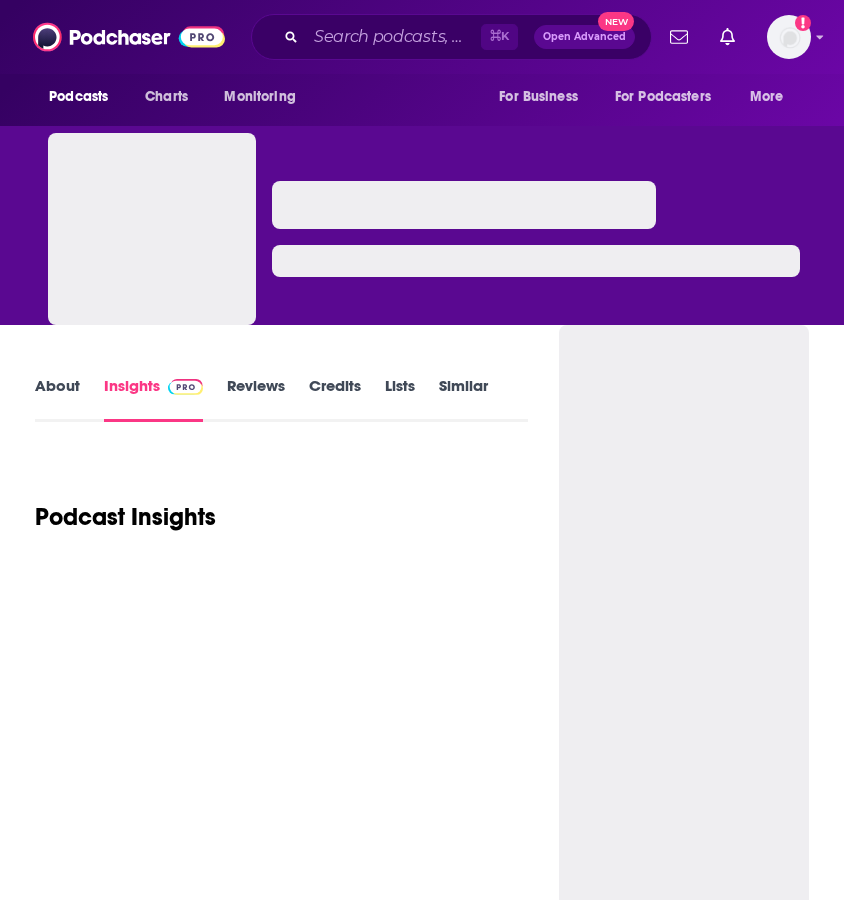 scroll, scrollTop: 0, scrollLeft: 0, axis: both 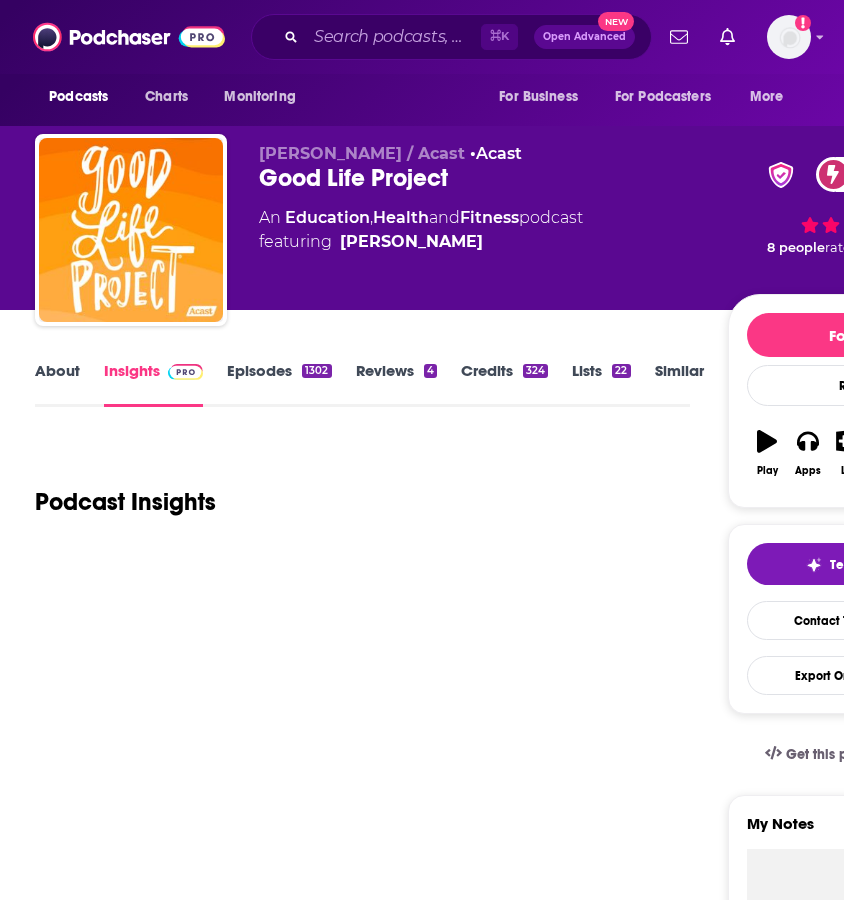 click on "Episodes 1302" at bounding box center (279, 384) 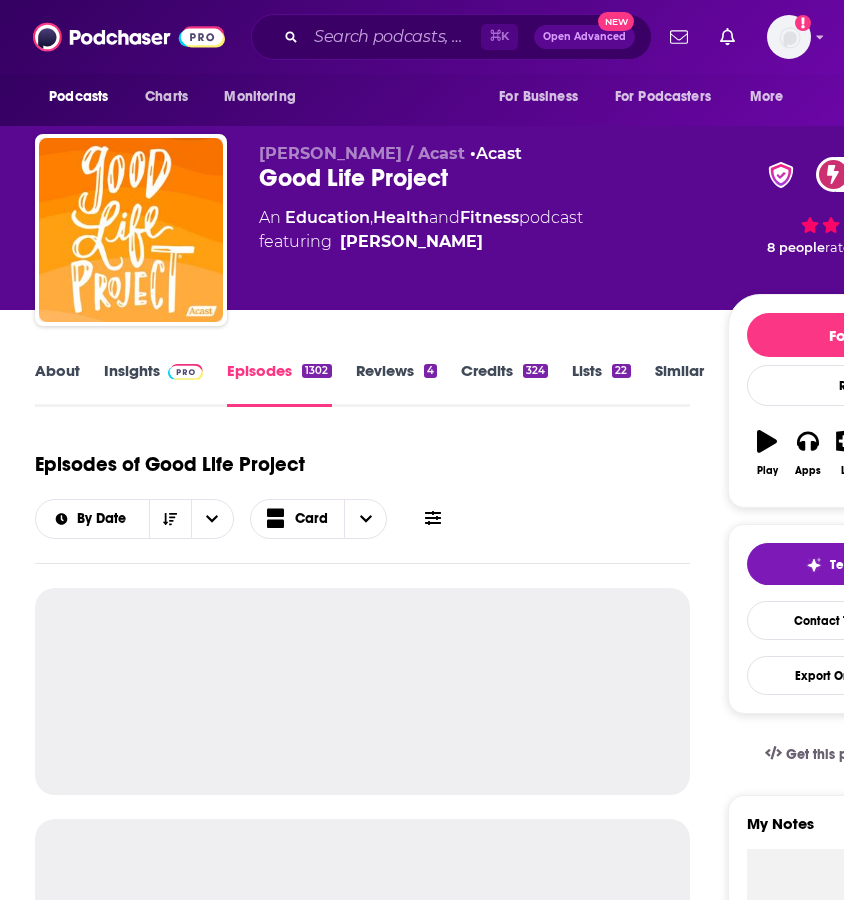 click on "About" at bounding box center [57, 384] 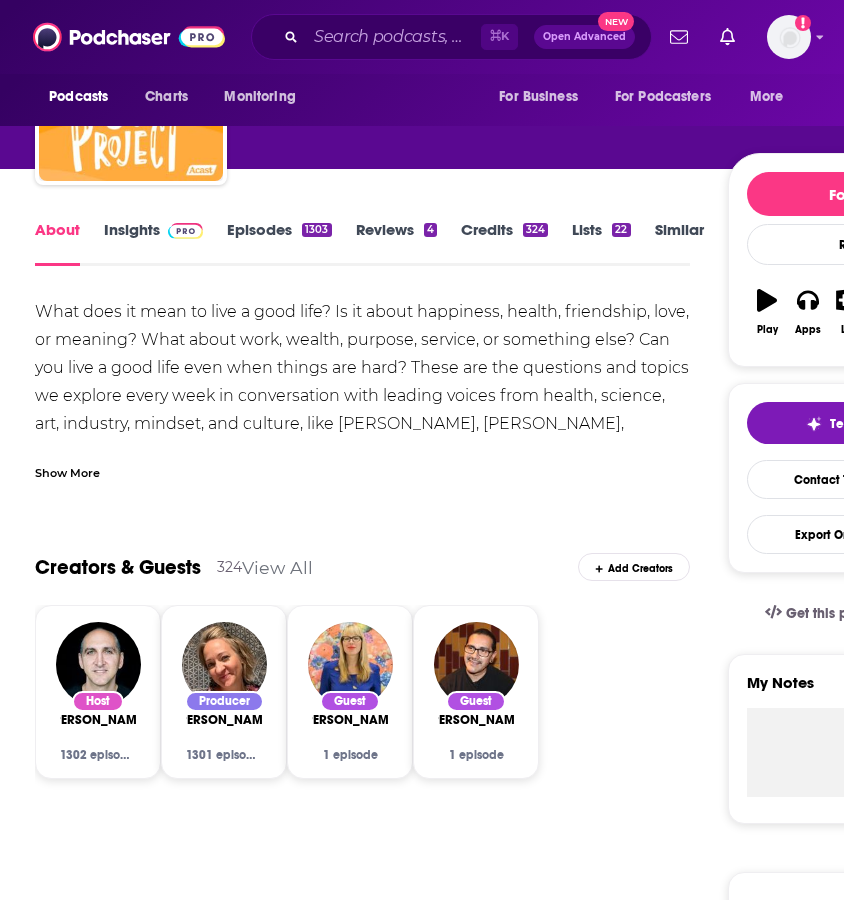 scroll, scrollTop: 162, scrollLeft: 0, axis: vertical 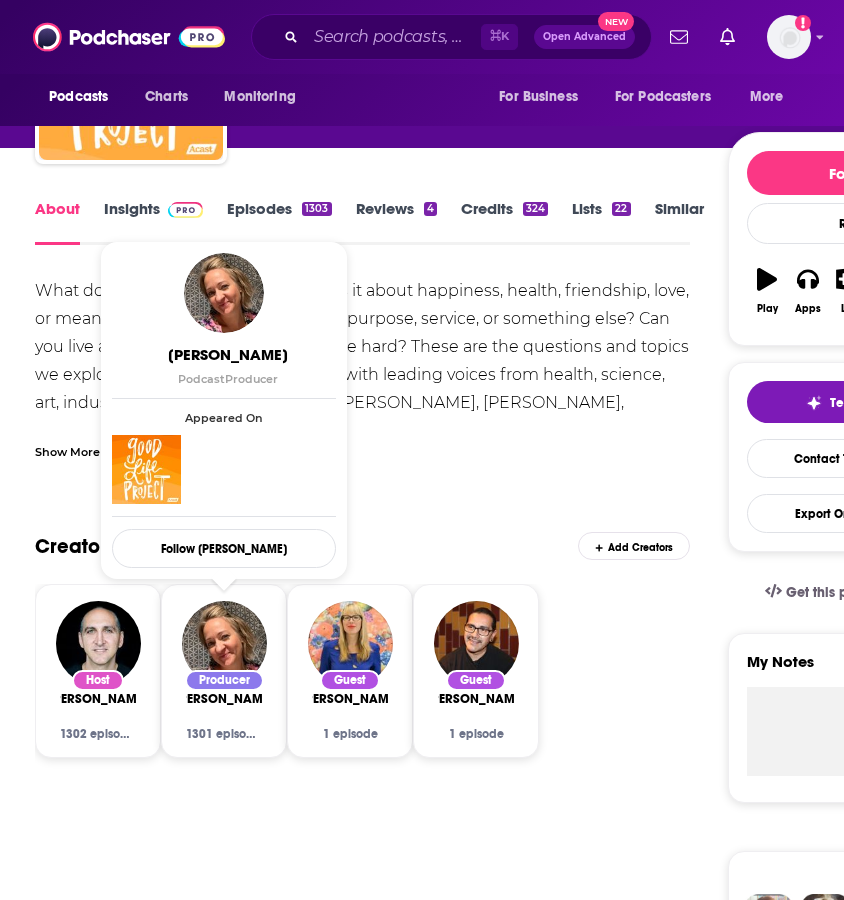 click on "Insights" at bounding box center [153, 222] 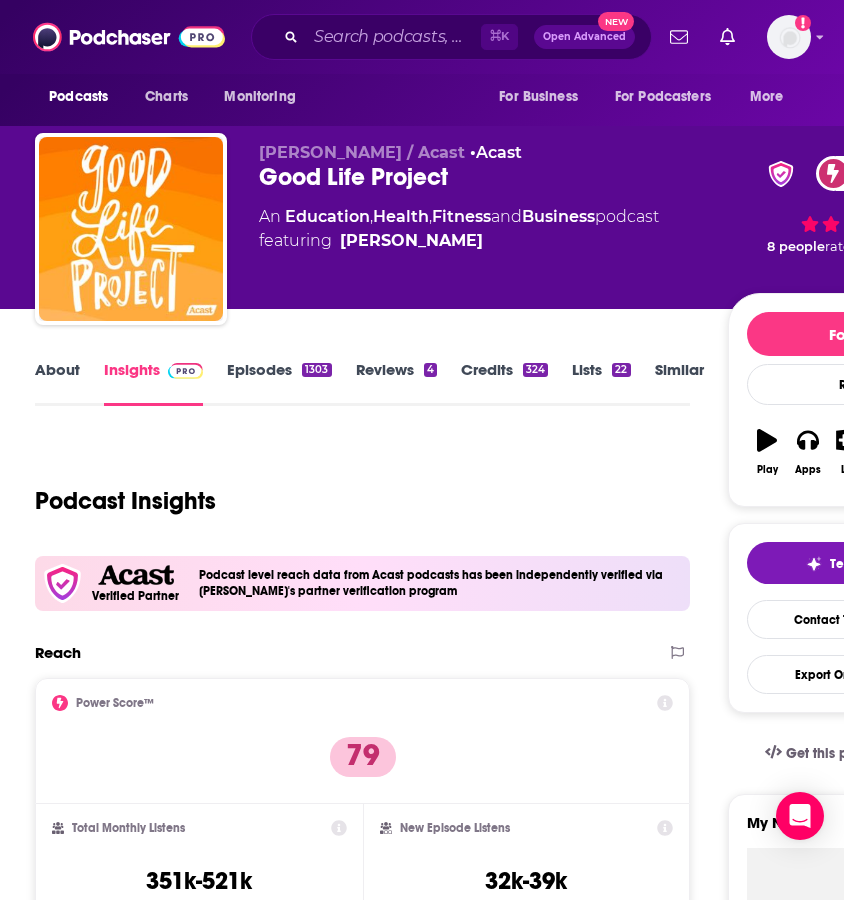 scroll, scrollTop: 0, scrollLeft: 0, axis: both 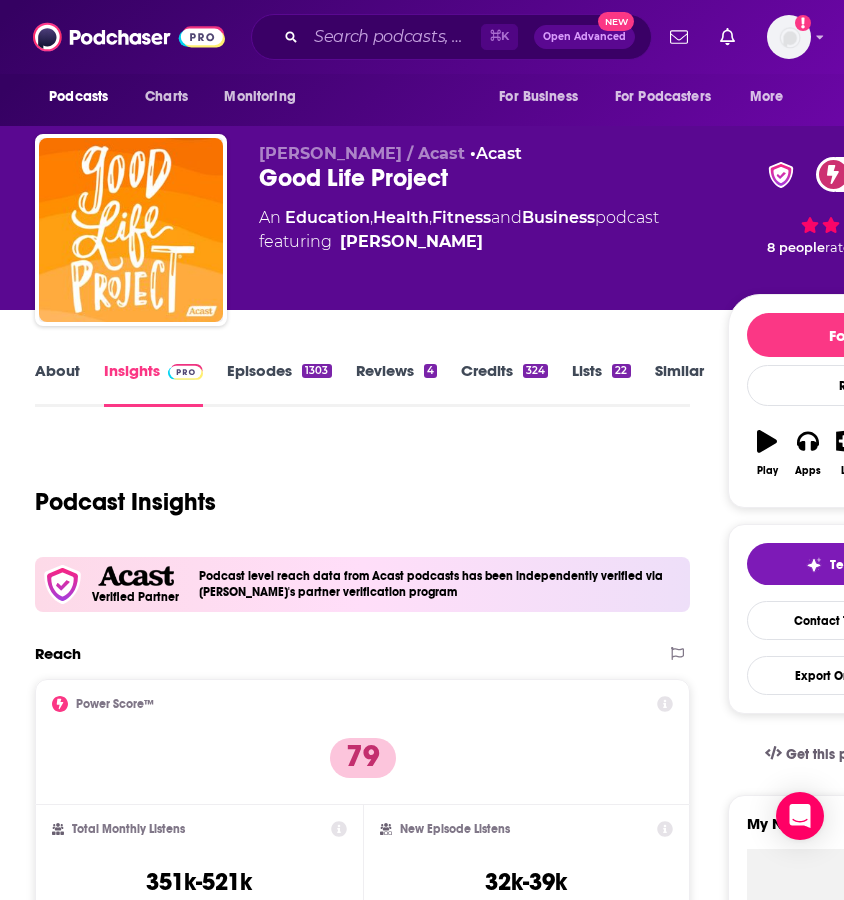 click on "Episodes 1303" at bounding box center (279, 384) 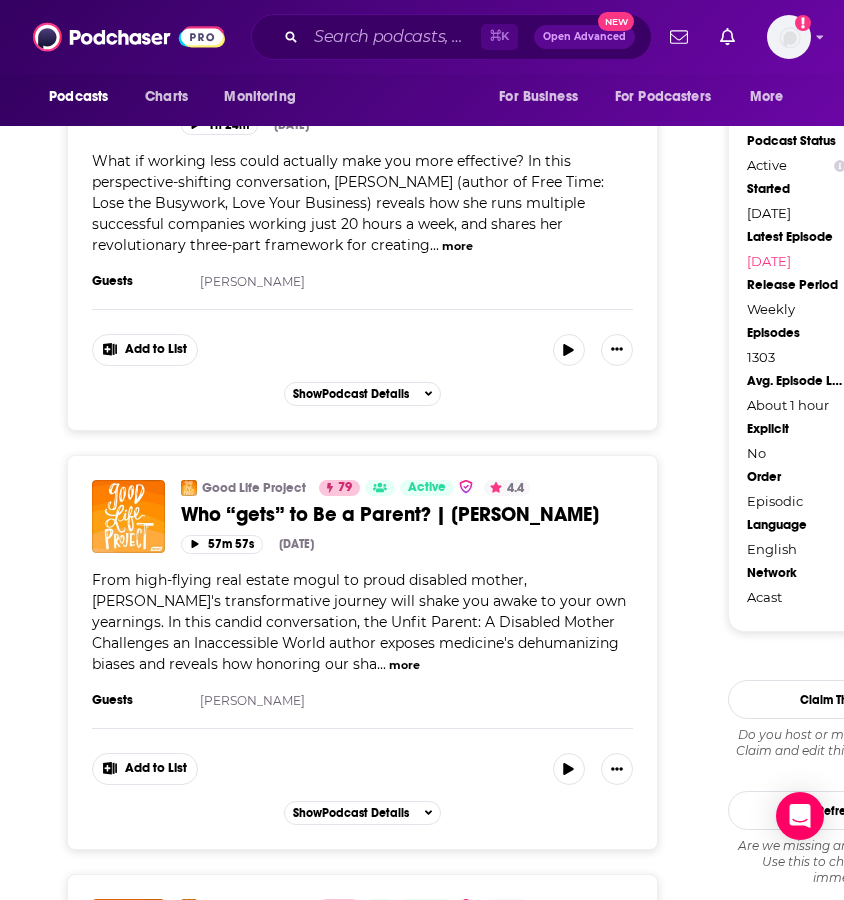scroll, scrollTop: 2387, scrollLeft: 0, axis: vertical 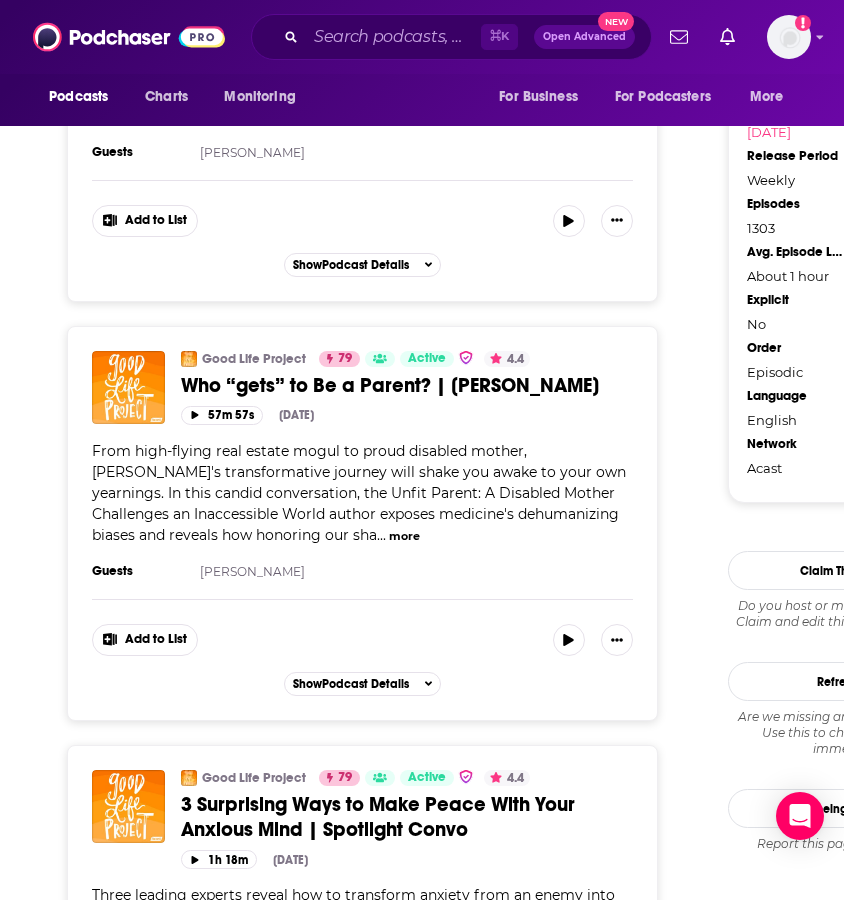 click on "more" at bounding box center (404, 536) 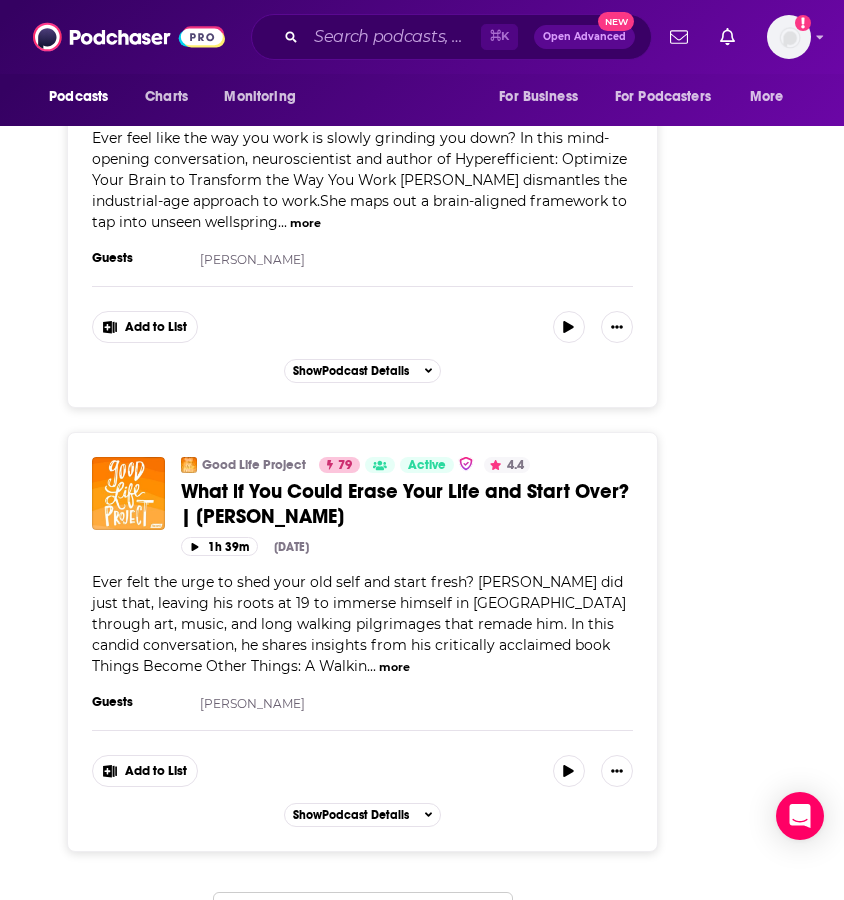 scroll, scrollTop: 10692, scrollLeft: 0, axis: vertical 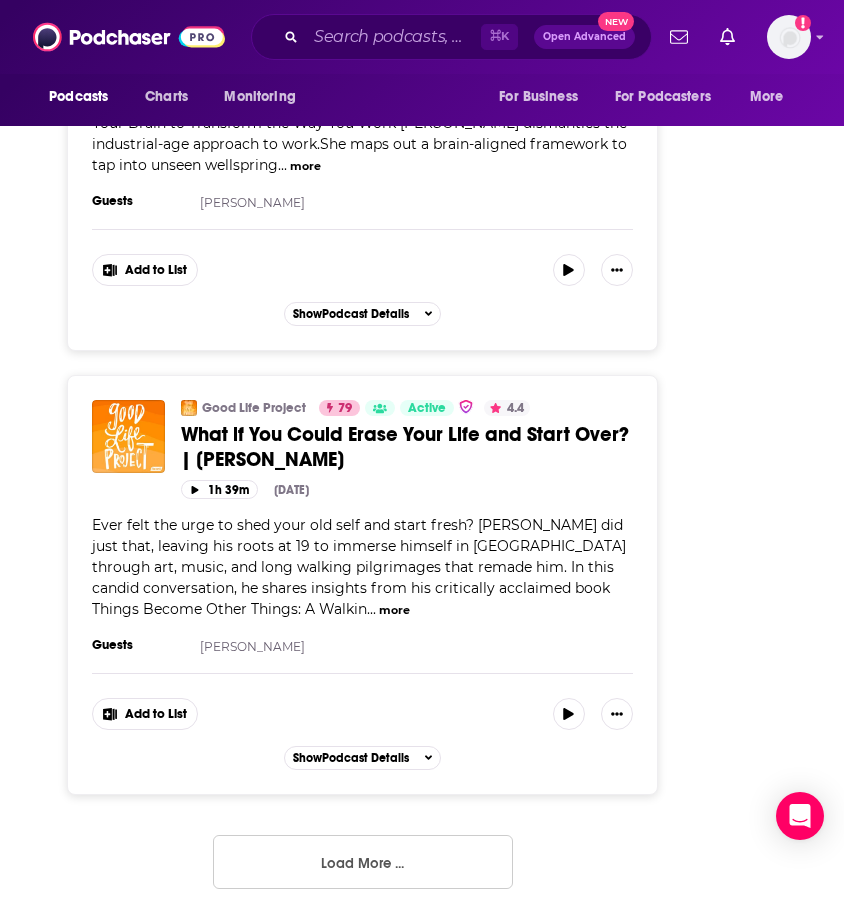 click on "Load More ..." at bounding box center [363, 862] 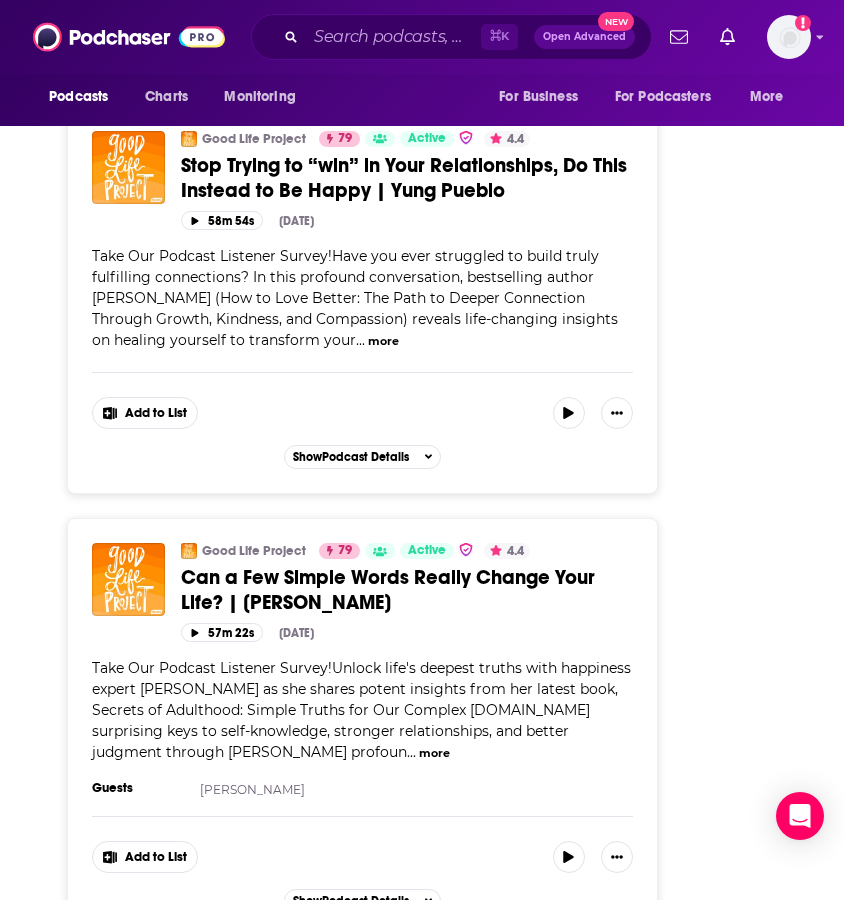 scroll, scrollTop: 14474, scrollLeft: 0, axis: vertical 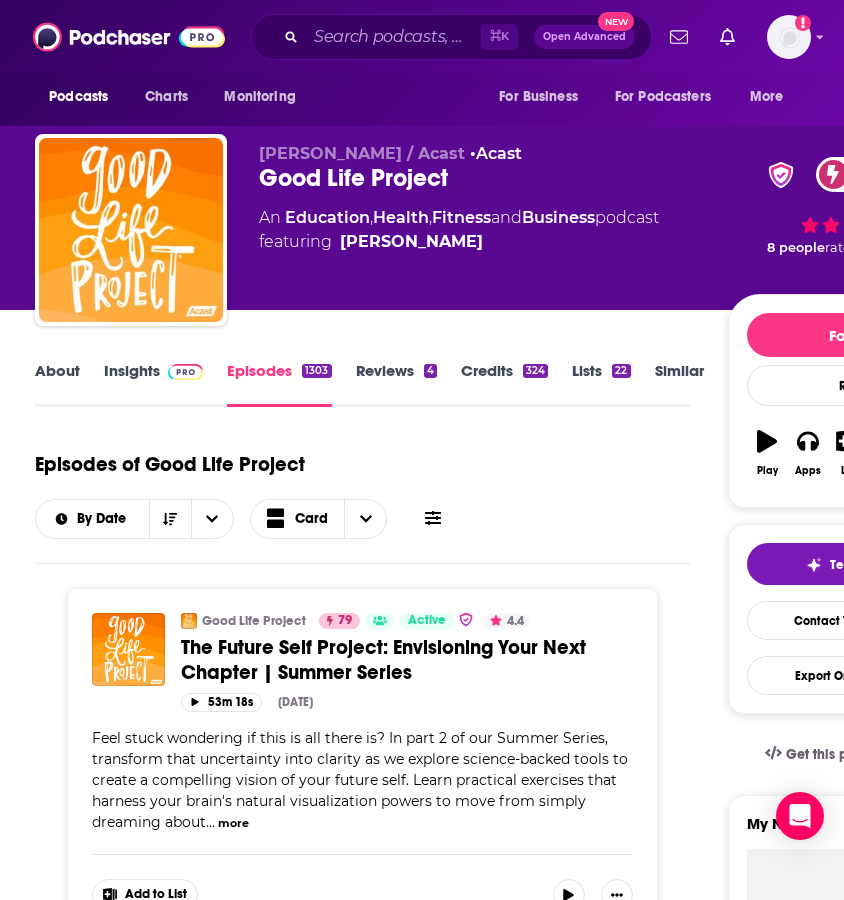 click on "Insights" at bounding box center (153, 384) 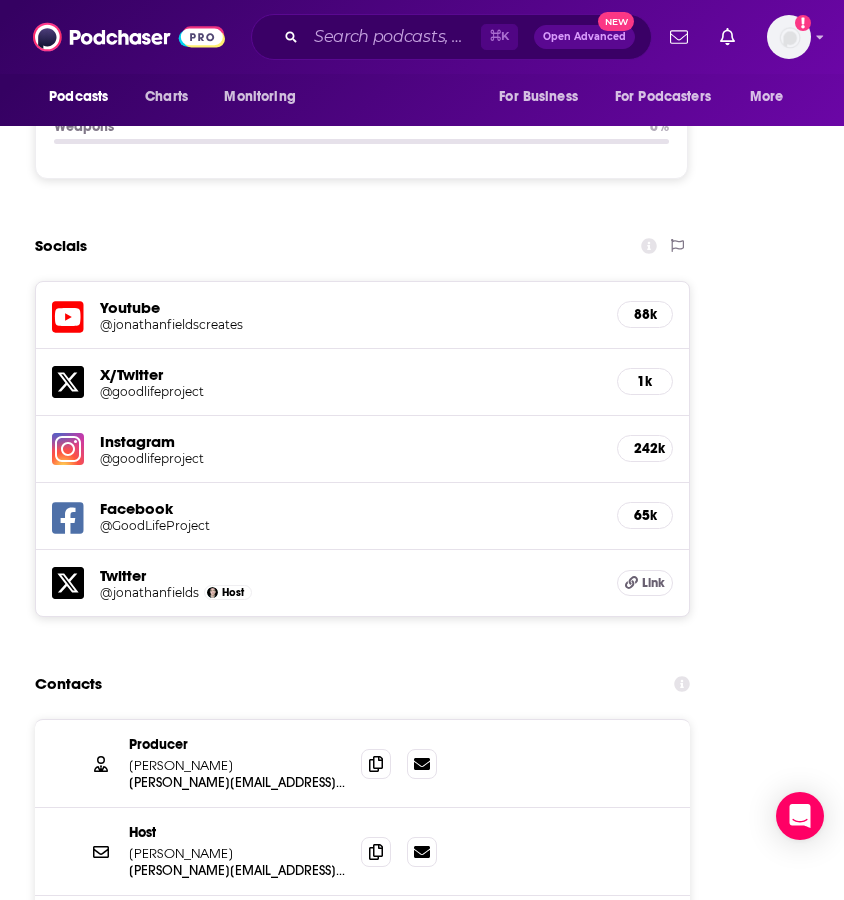 scroll, scrollTop: 3309, scrollLeft: 0, axis: vertical 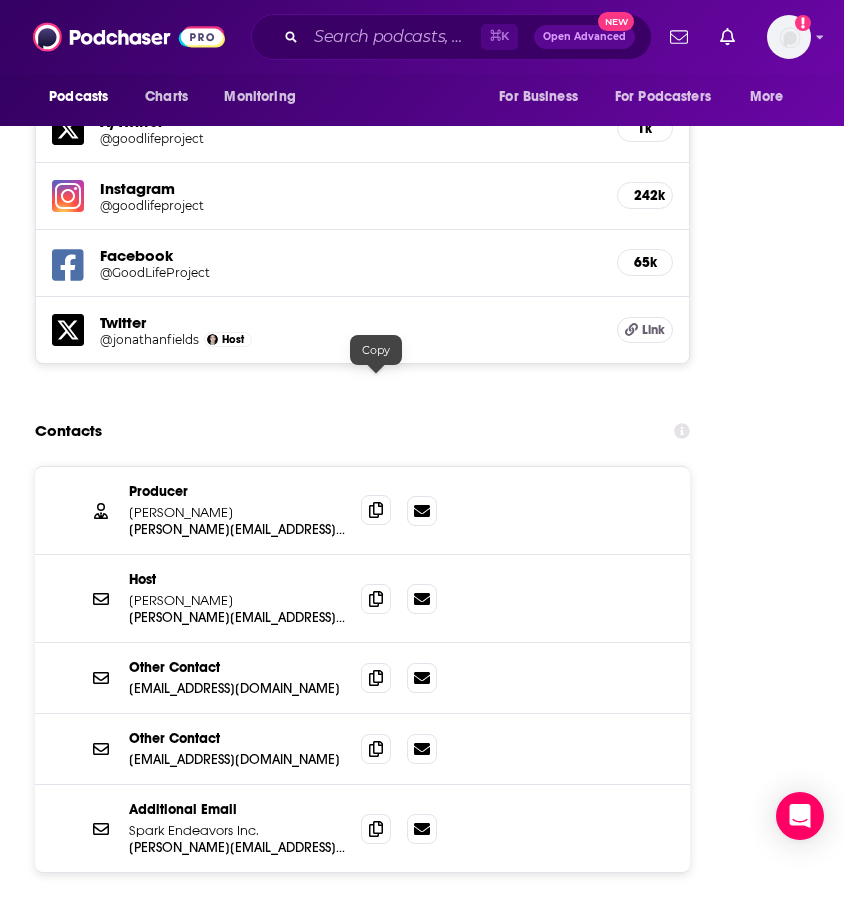 click 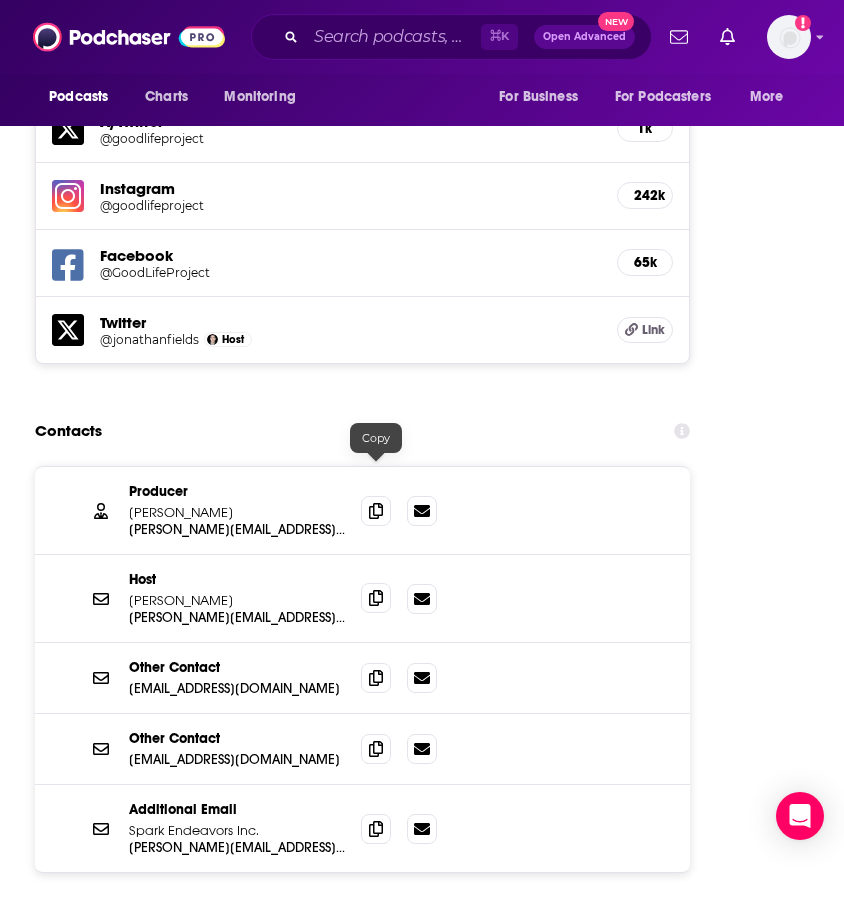 click 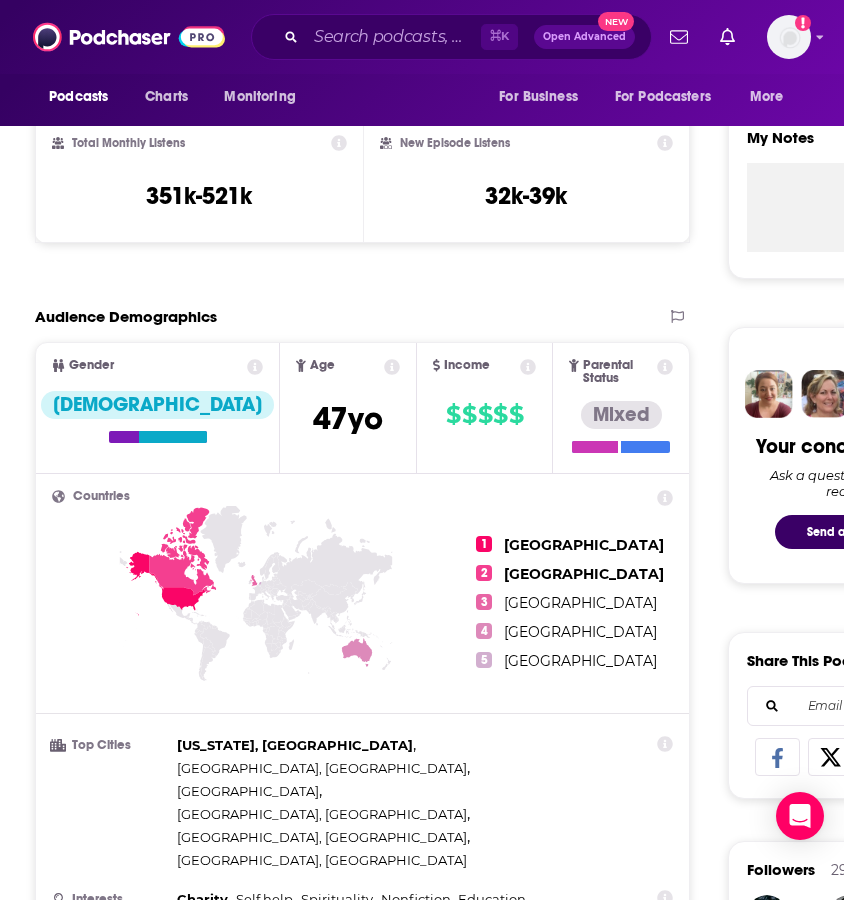 scroll, scrollTop: 0, scrollLeft: 0, axis: both 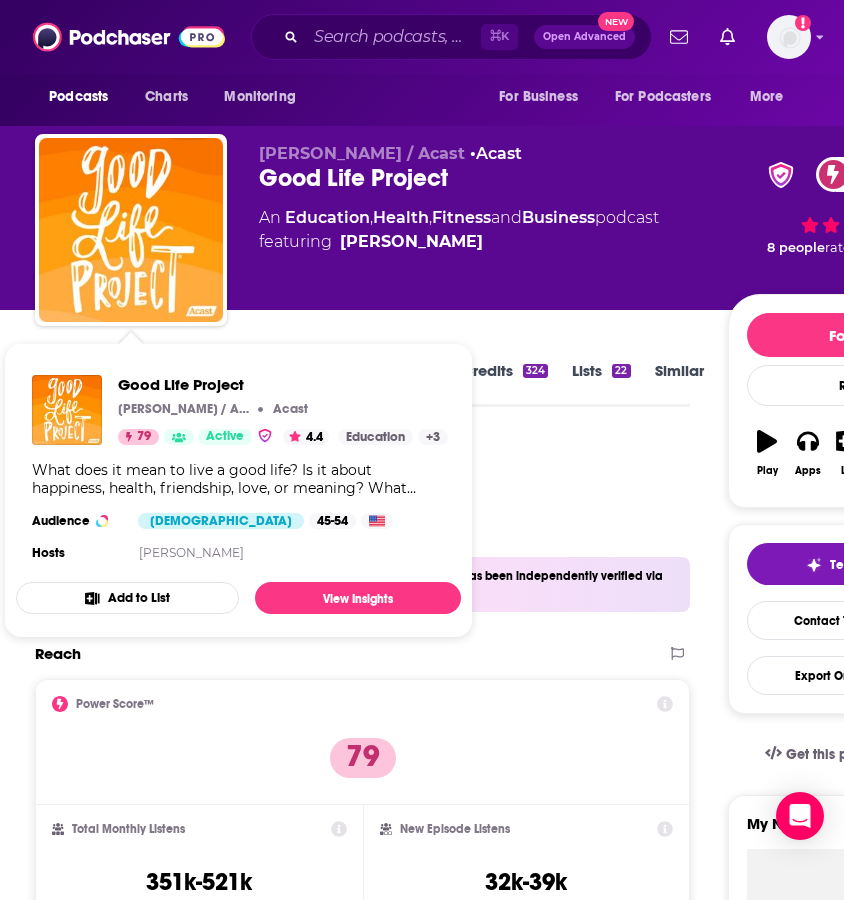 click on "Podcast Insights" at bounding box center [354, 490] 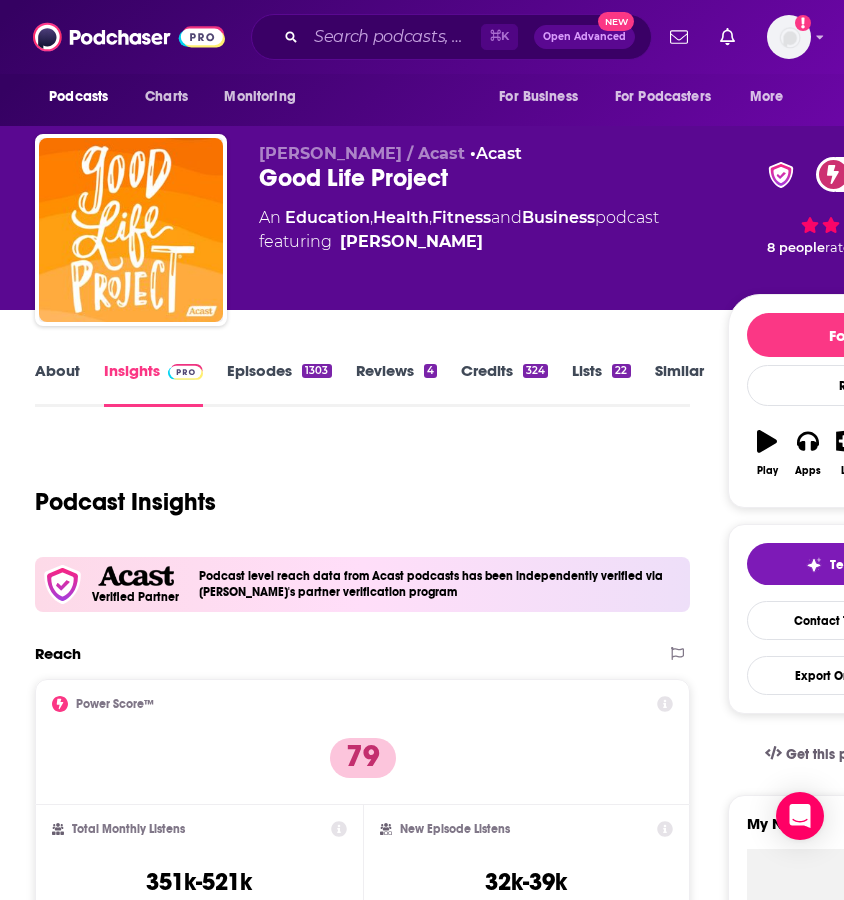 click on "About" at bounding box center [57, 384] 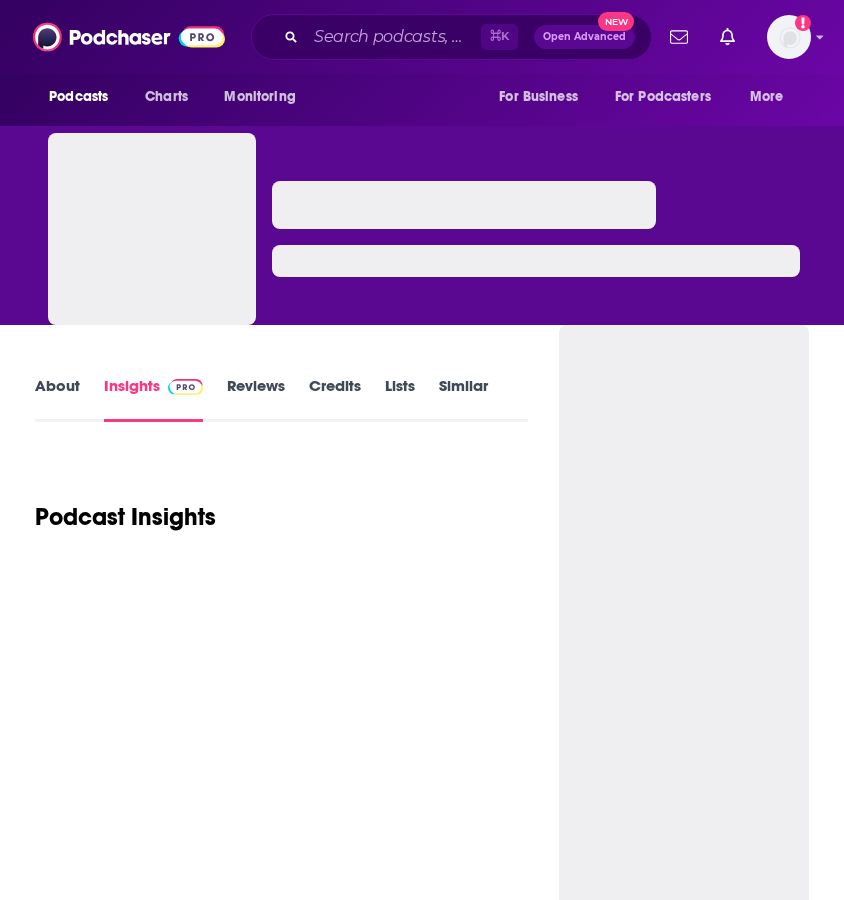 scroll, scrollTop: 0, scrollLeft: 0, axis: both 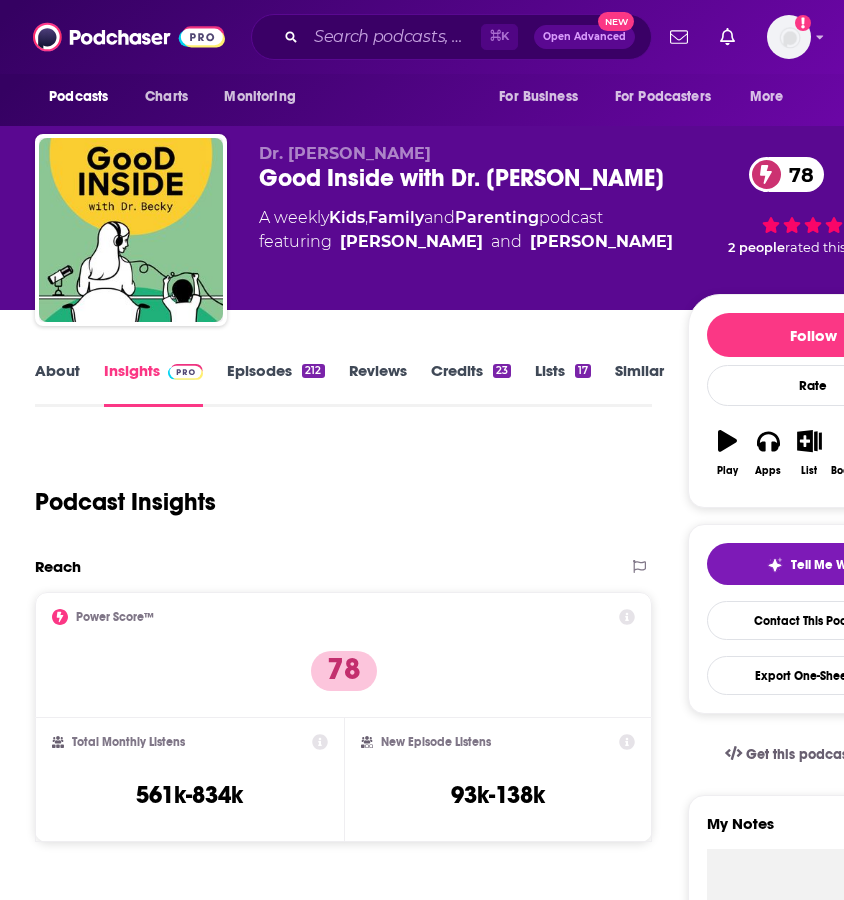 click on "About" at bounding box center [57, 384] 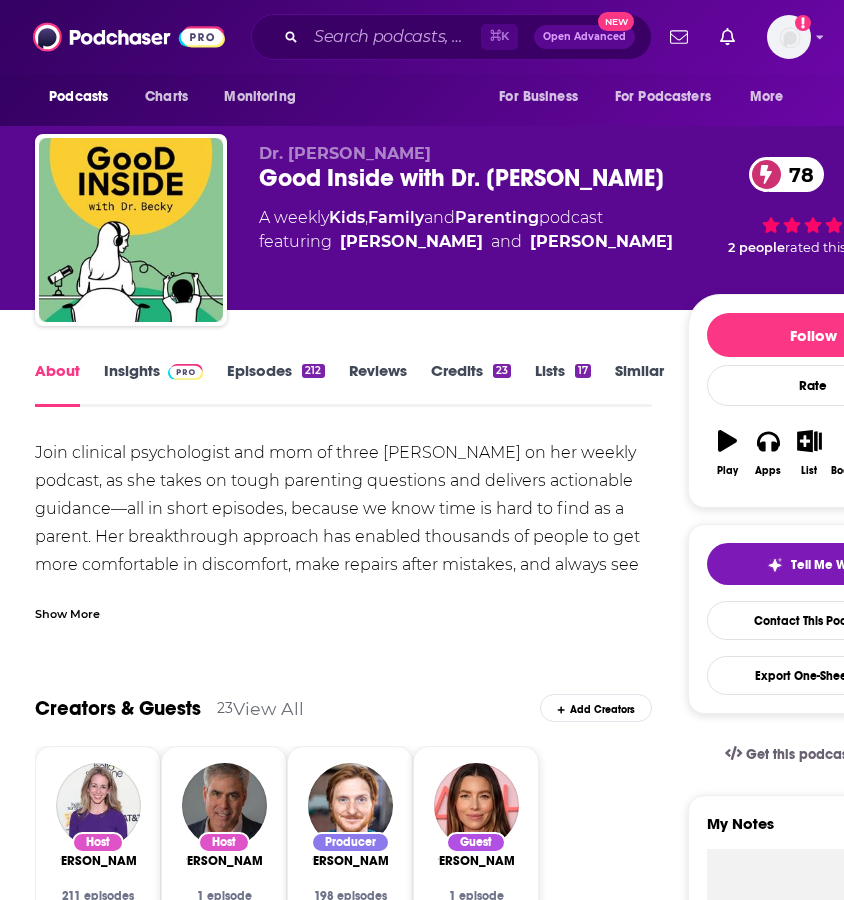 click on "Show More" at bounding box center [67, 612] 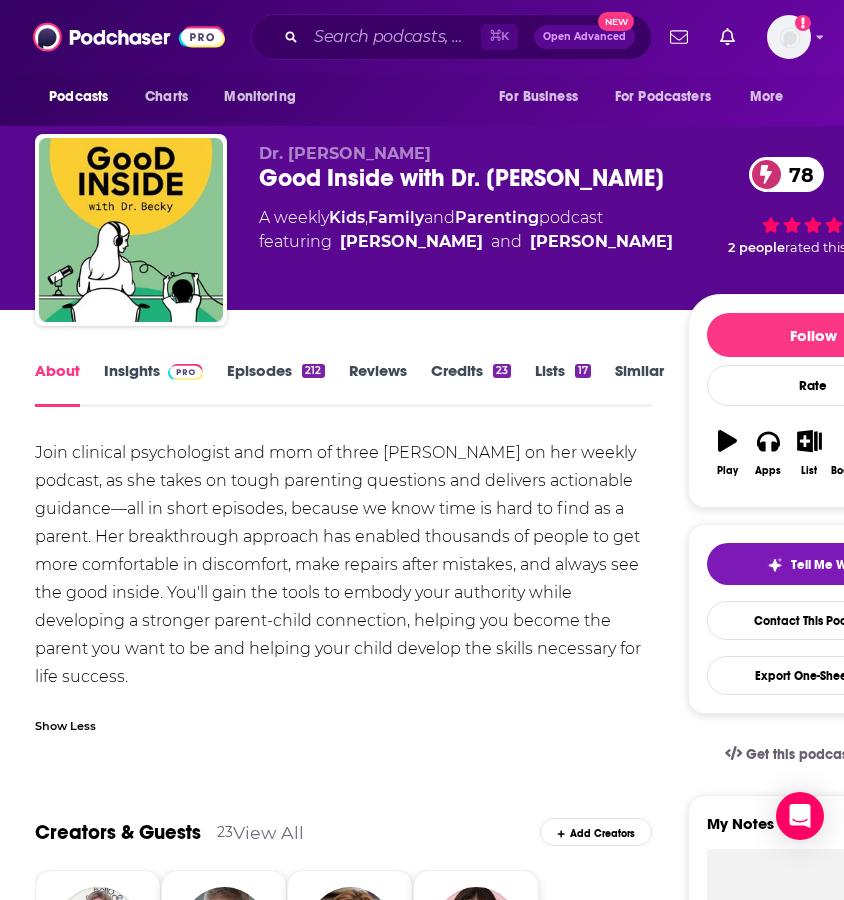 click on "Episodes 212" at bounding box center [275, 384] 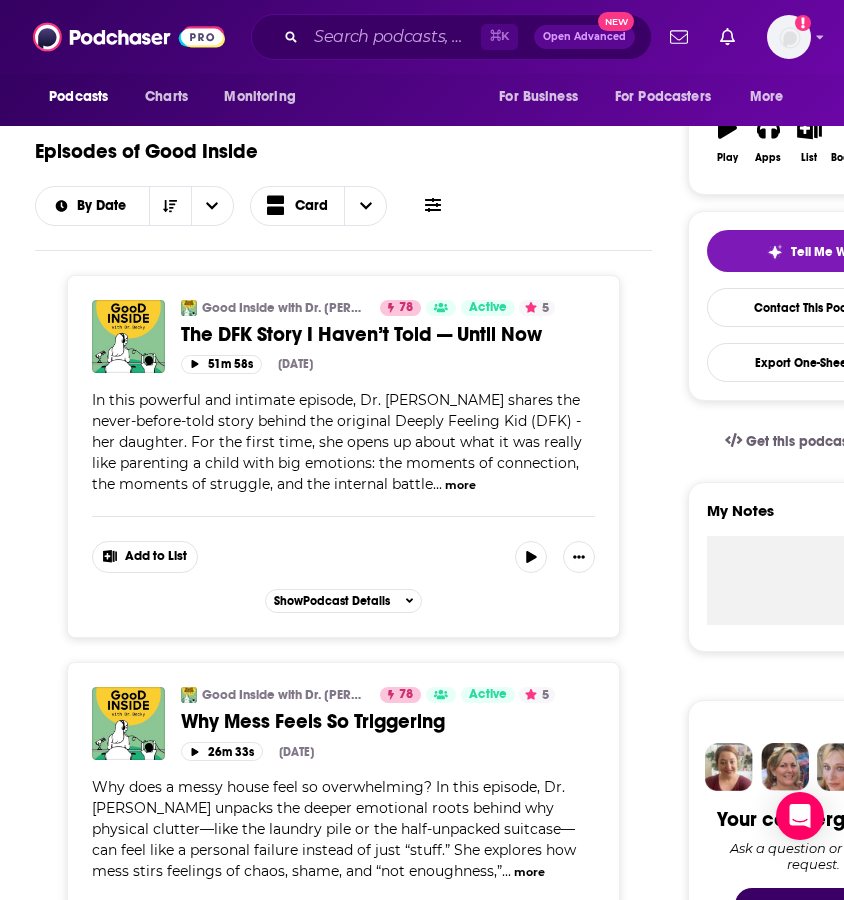 scroll, scrollTop: 0, scrollLeft: 0, axis: both 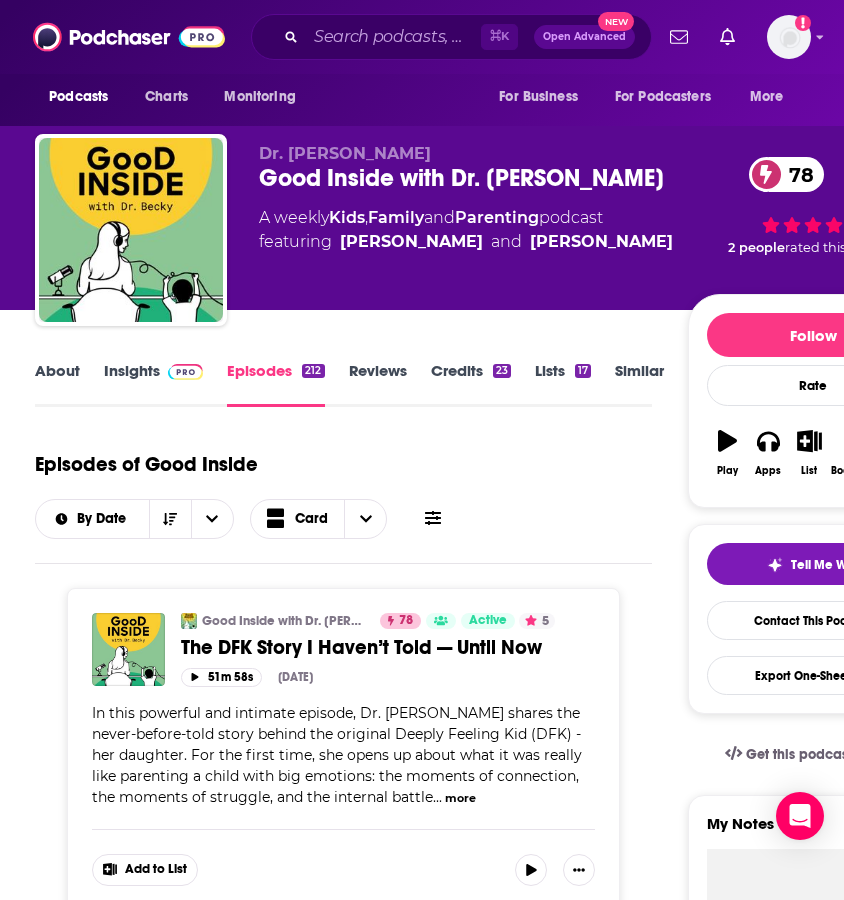 click on "Insights" at bounding box center [153, 384] 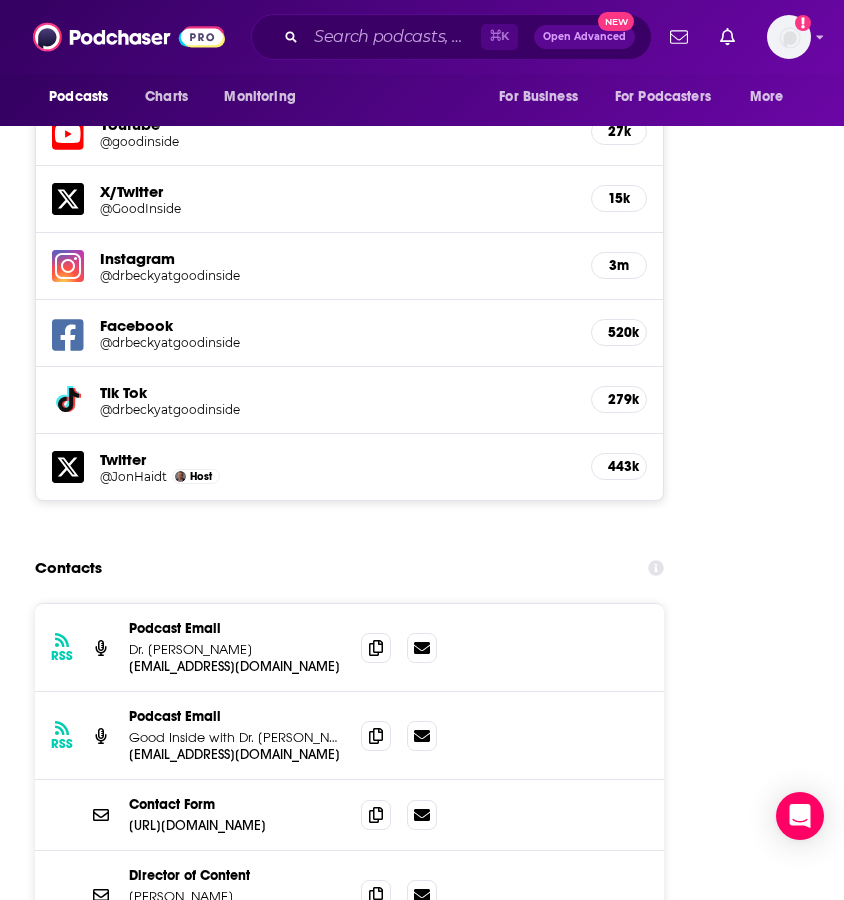 scroll, scrollTop: 3083, scrollLeft: 0, axis: vertical 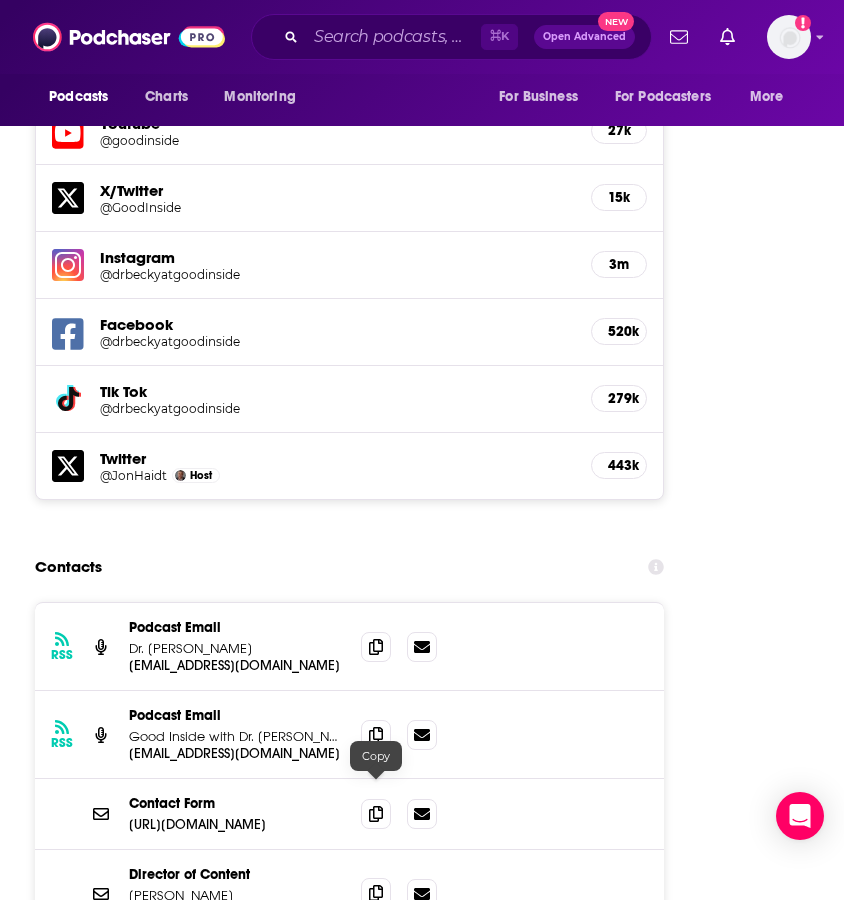 click 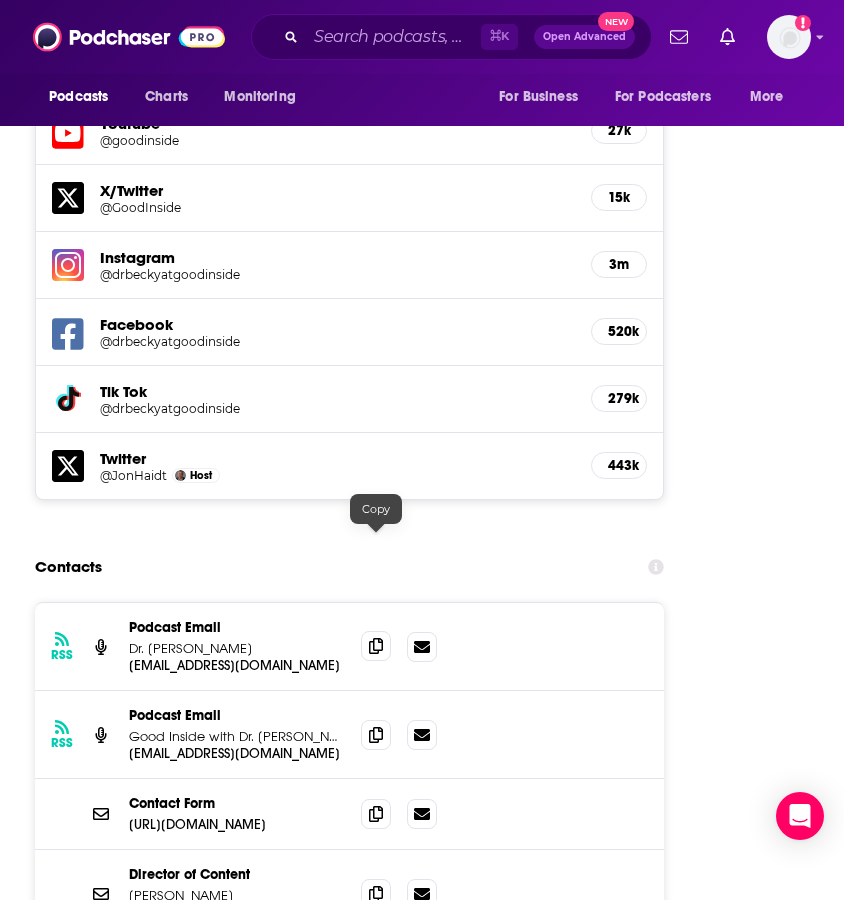 click 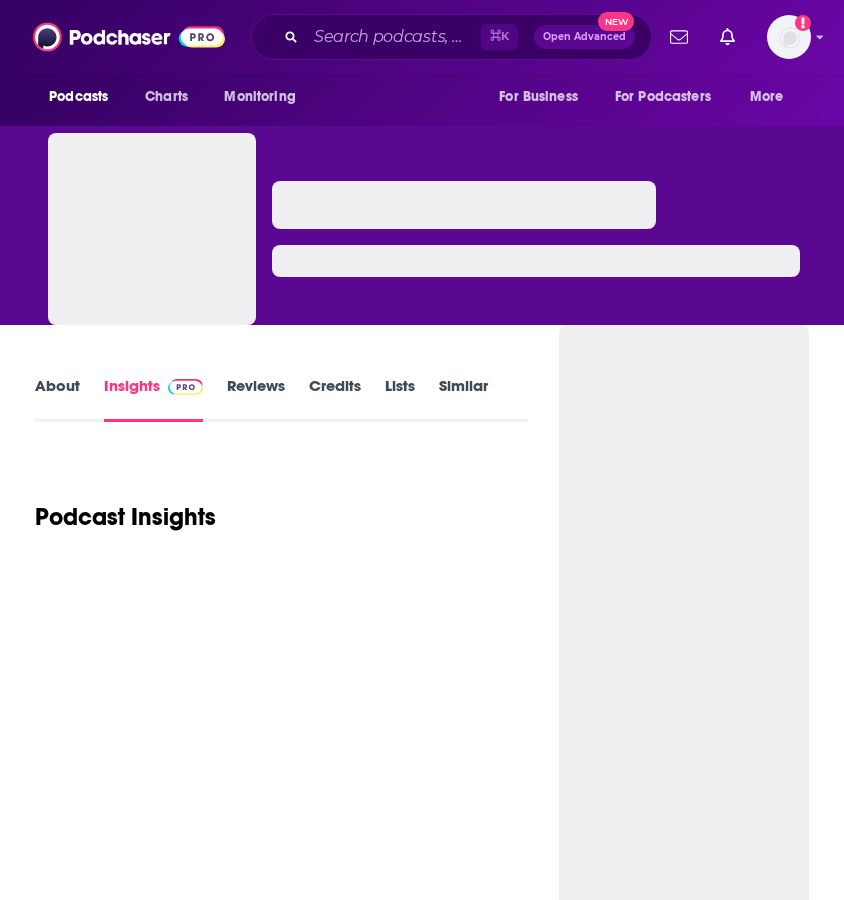 scroll, scrollTop: 0, scrollLeft: 0, axis: both 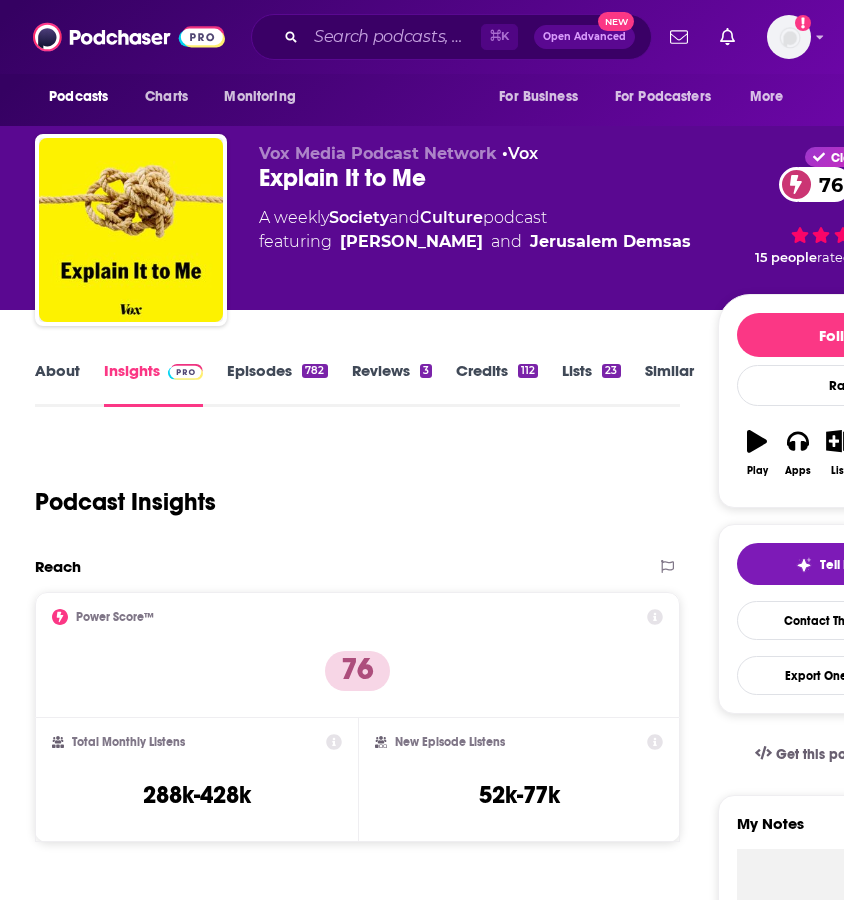 click on "Episodes 782" at bounding box center (277, 384) 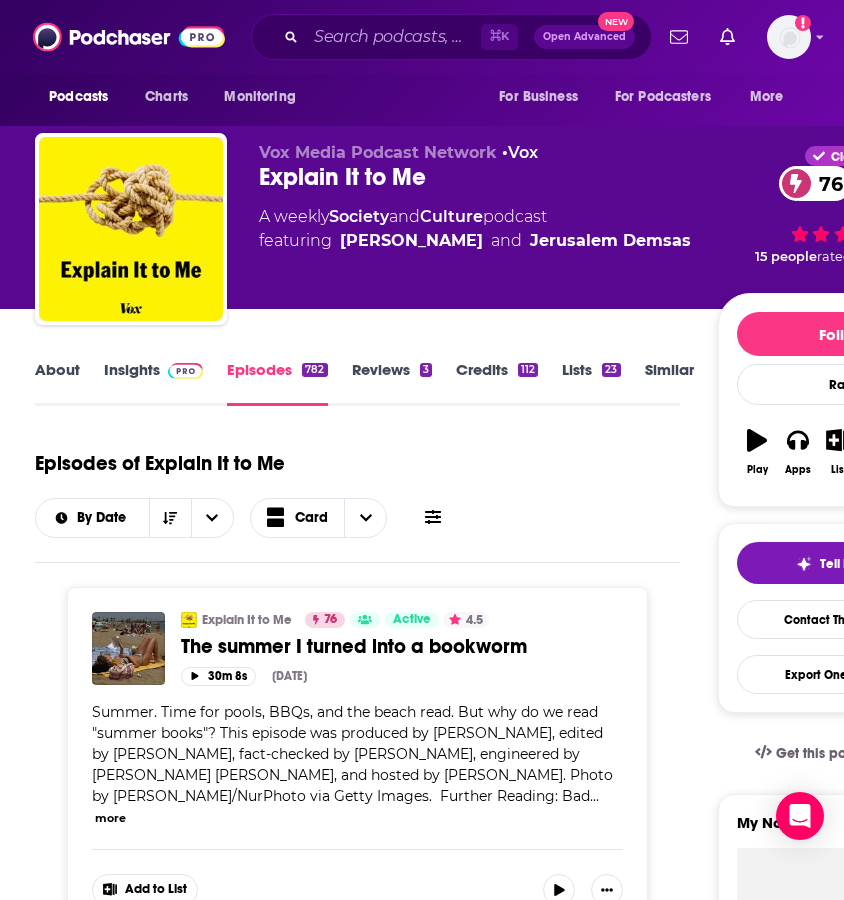 scroll, scrollTop: 0, scrollLeft: 0, axis: both 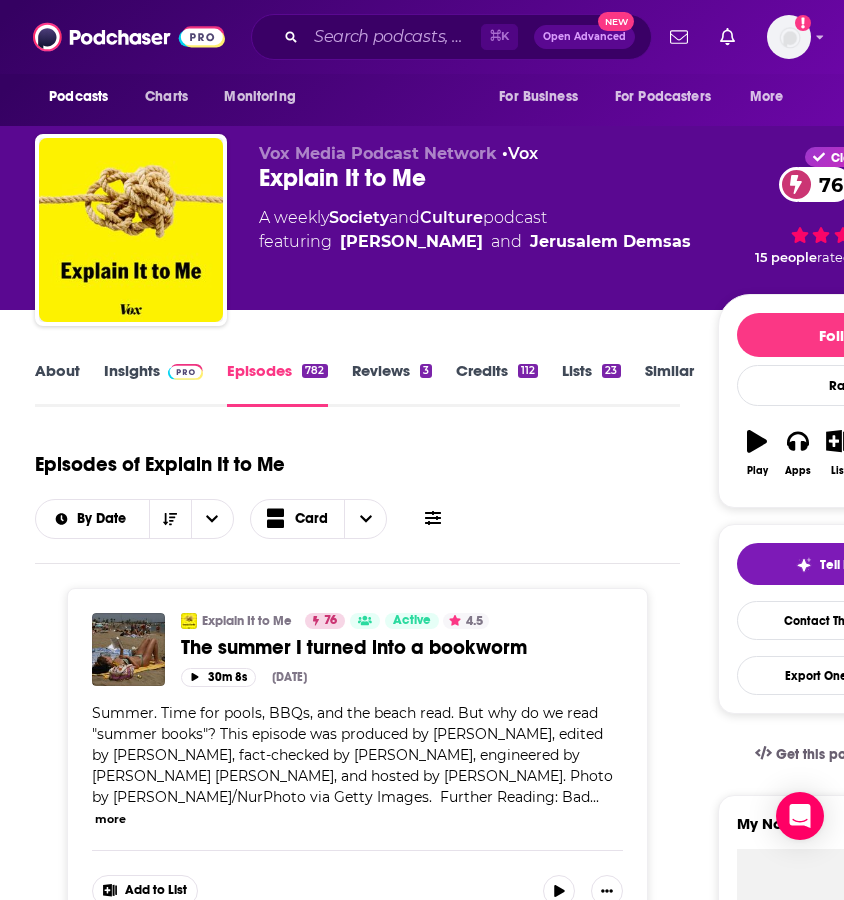 click on "Insights" at bounding box center (153, 384) 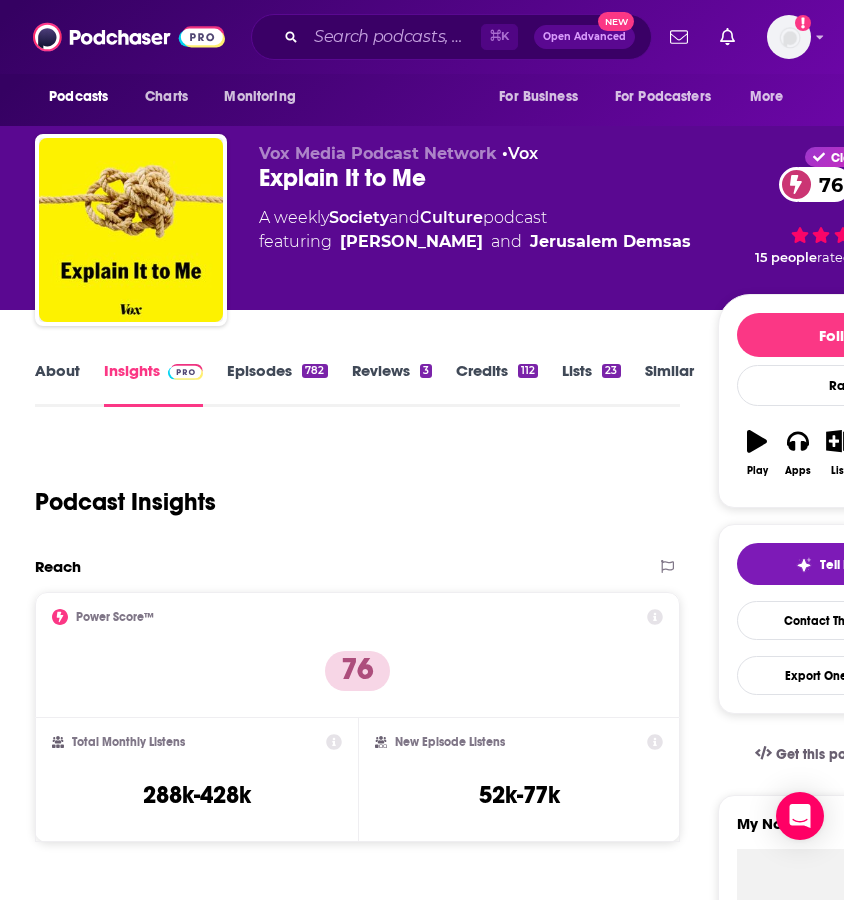 click on "About" at bounding box center [57, 384] 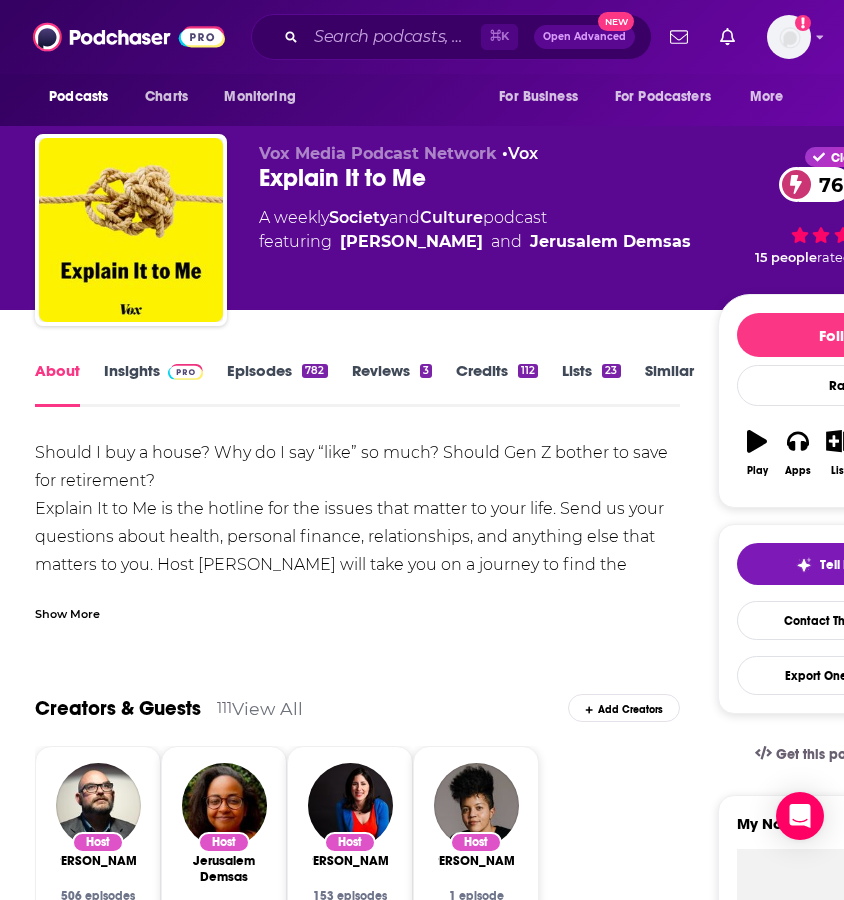 click on "Show More" at bounding box center [67, 612] 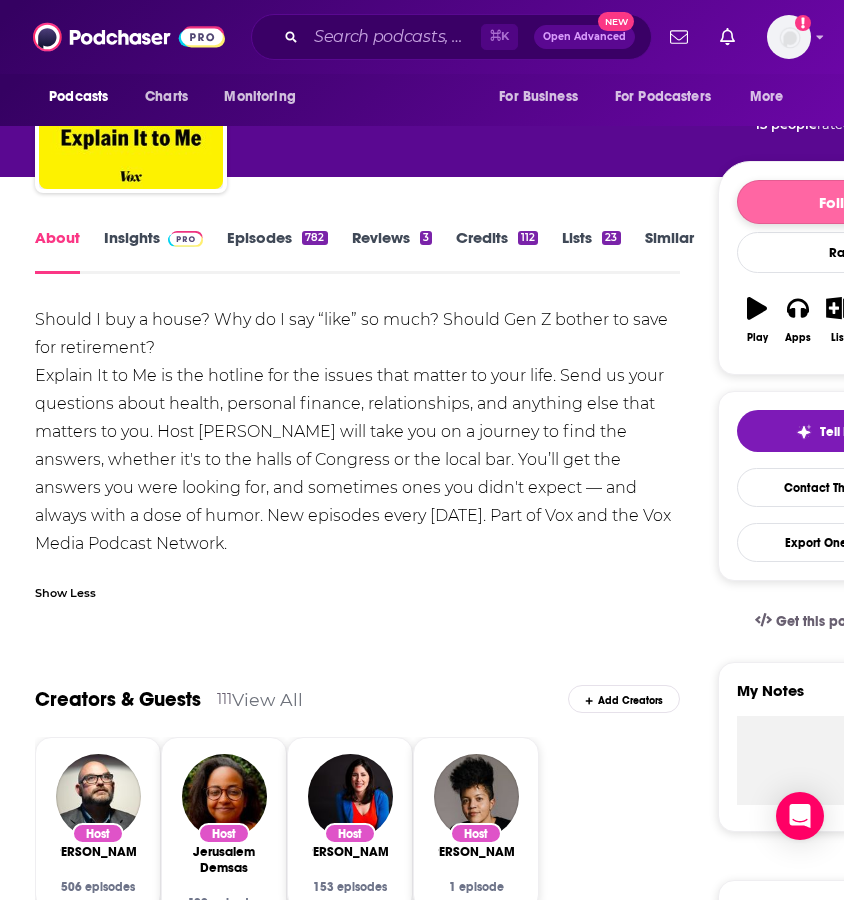 scroll, scrollTop: 132, scrollLeft: 0, axis: vertical 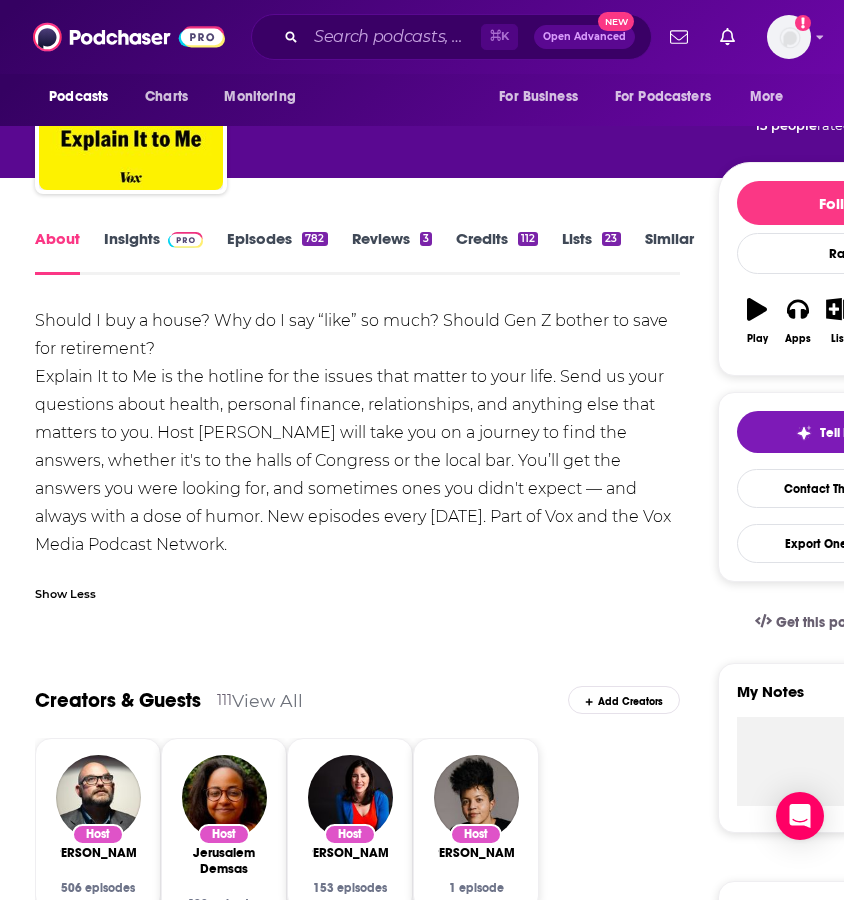 click on "Insights" at bounding box center [153, 252] 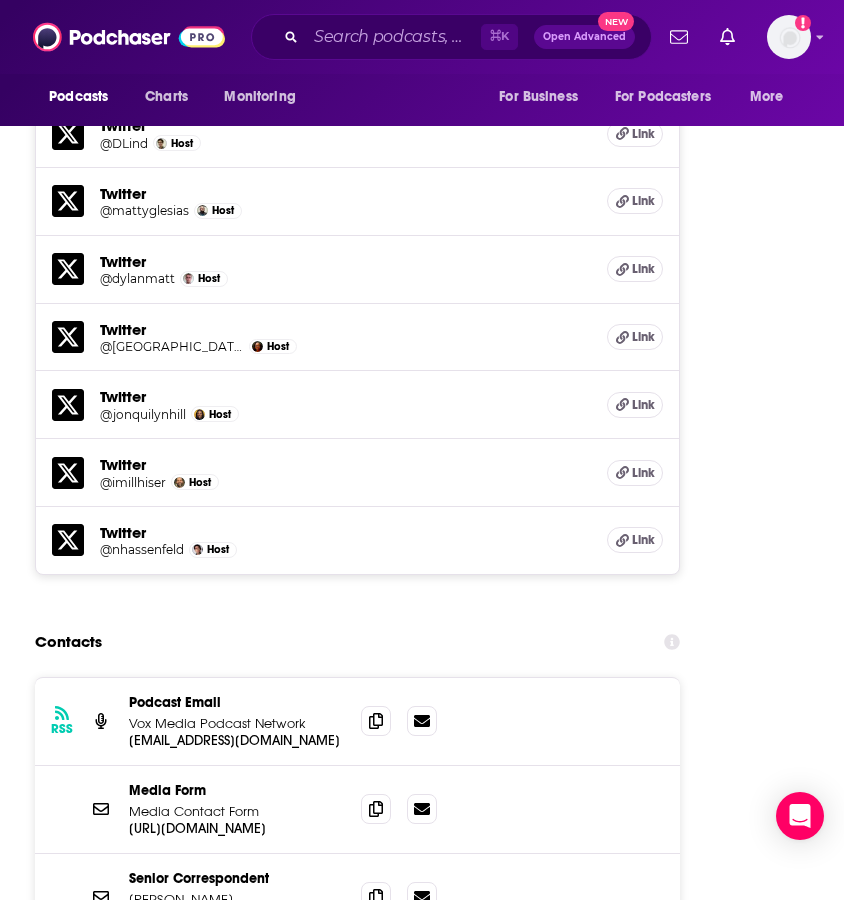 scroll, scrollTop: 1667, scrollLeft: 0, axis: vertical 